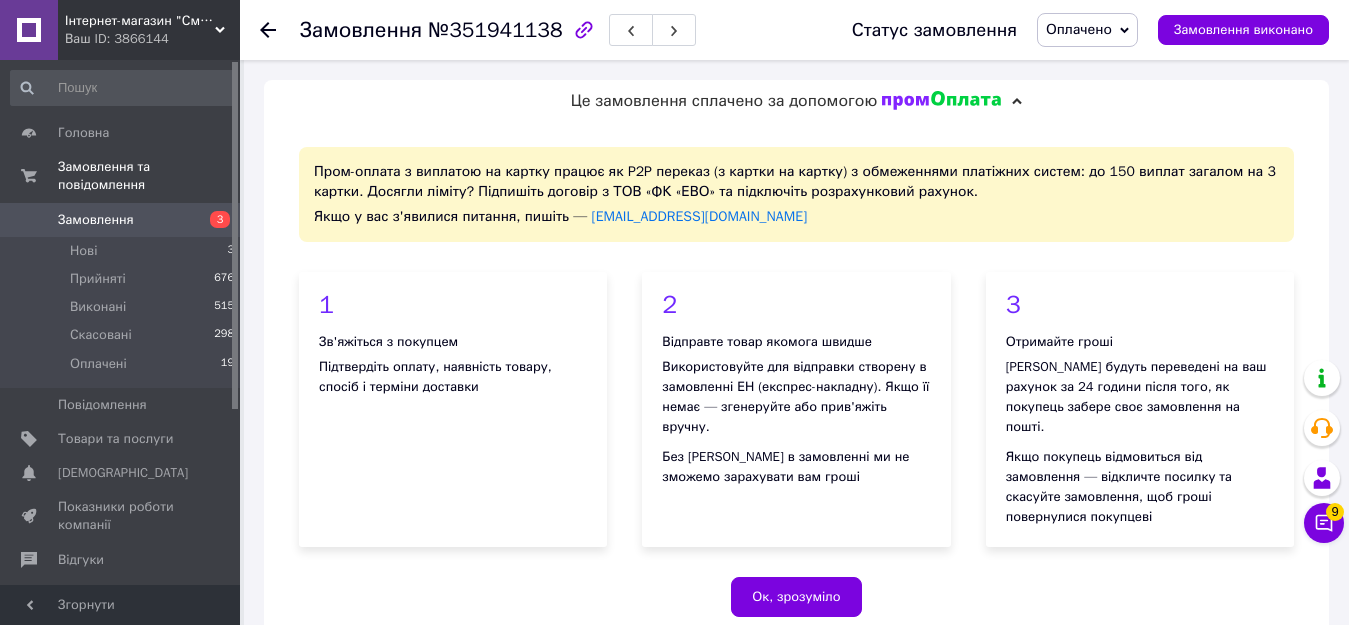 scroll, scrollTop: 0, scrollLeft: 0, axis: both 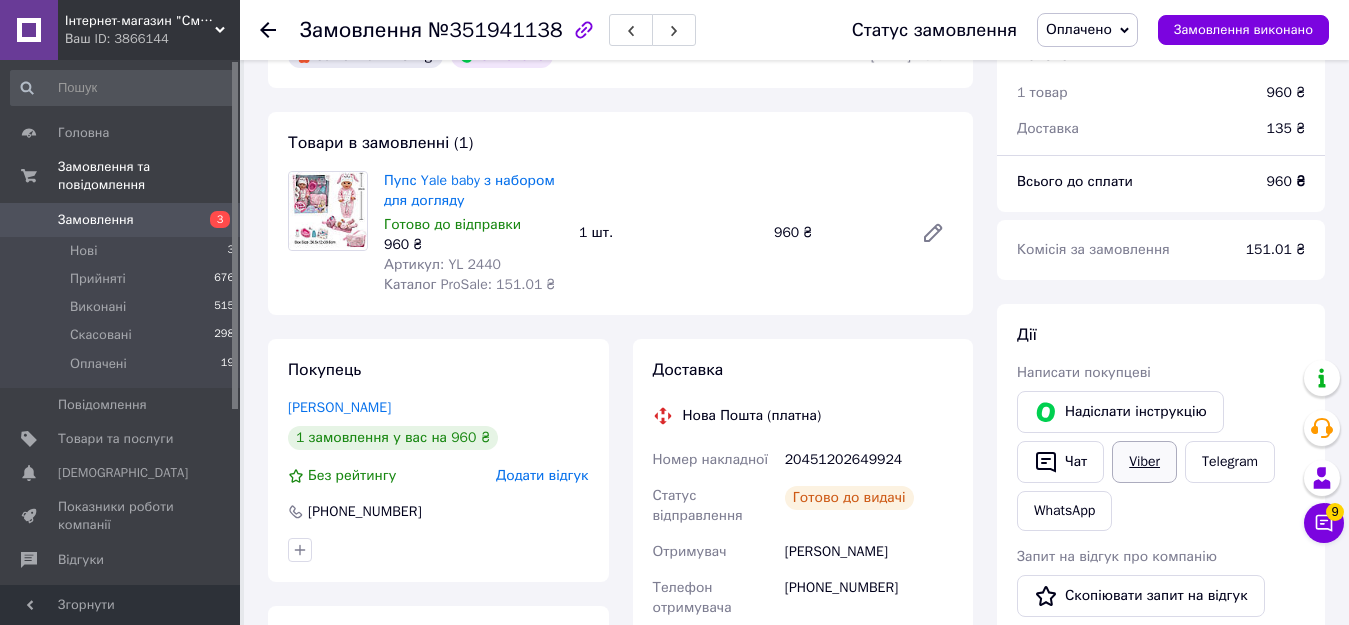 click on "Viber" at bounding box center (1144, 462) 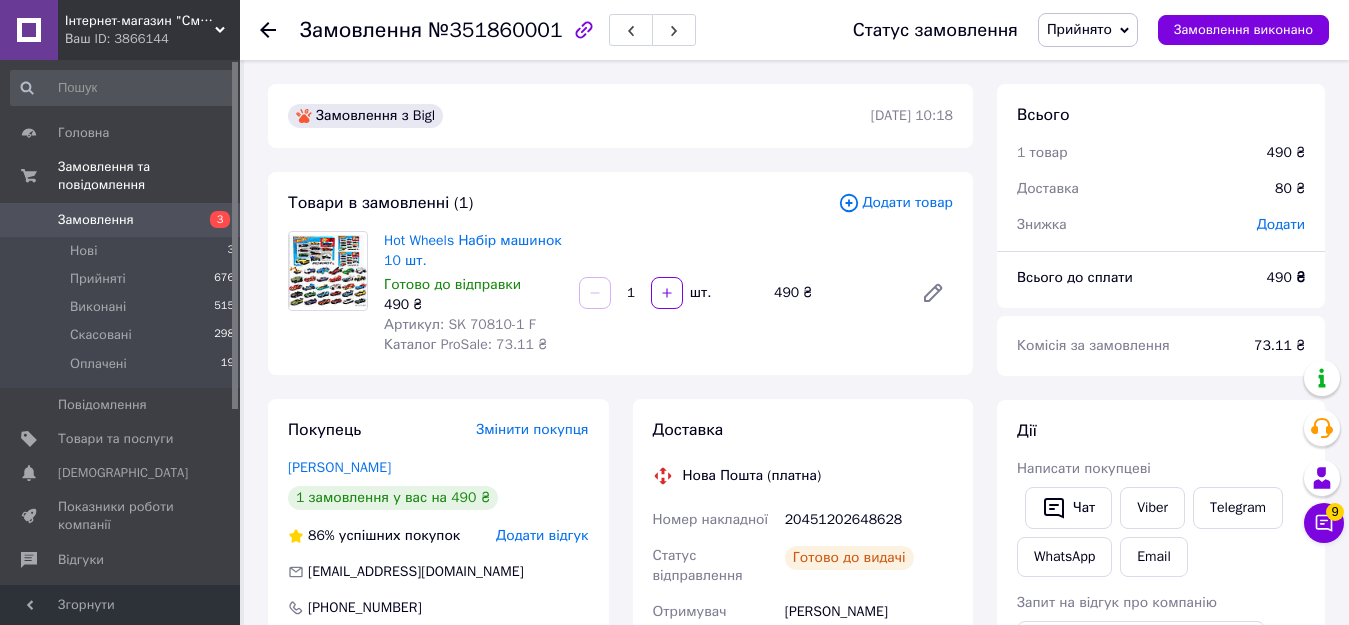 scroll, scrollTop: 0, scrollLeft: 0, axis: both 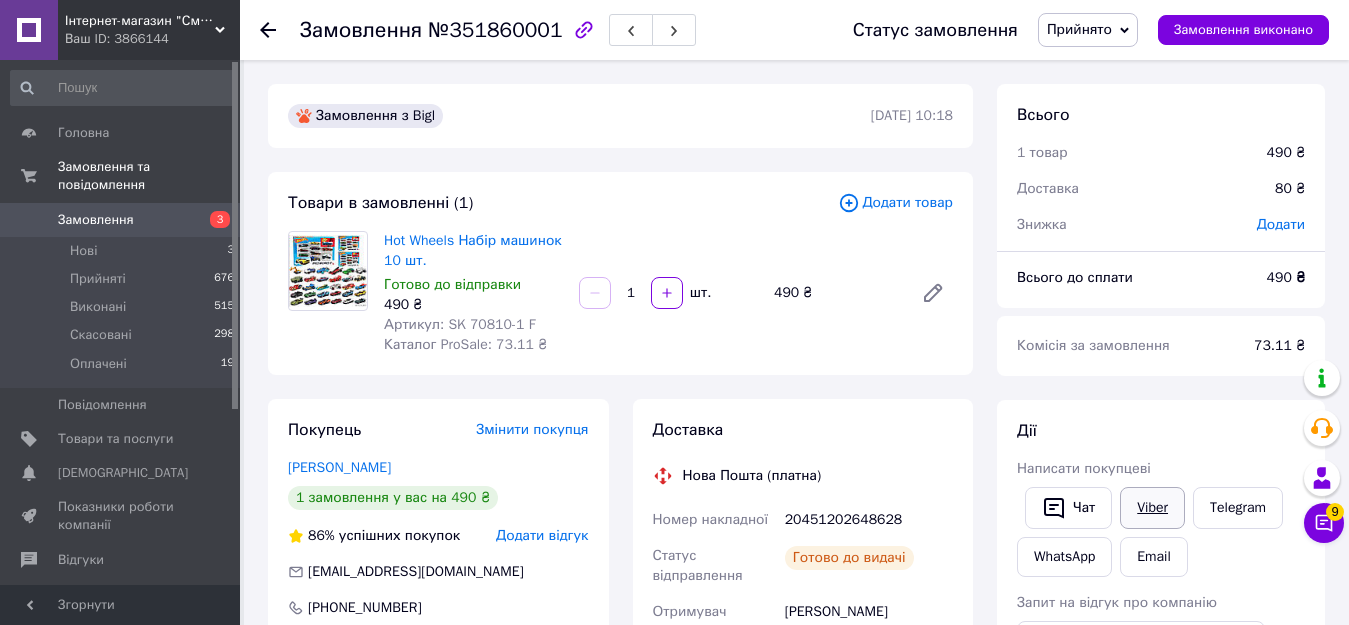 click on "Viber" at bounding box center (1152, 508) 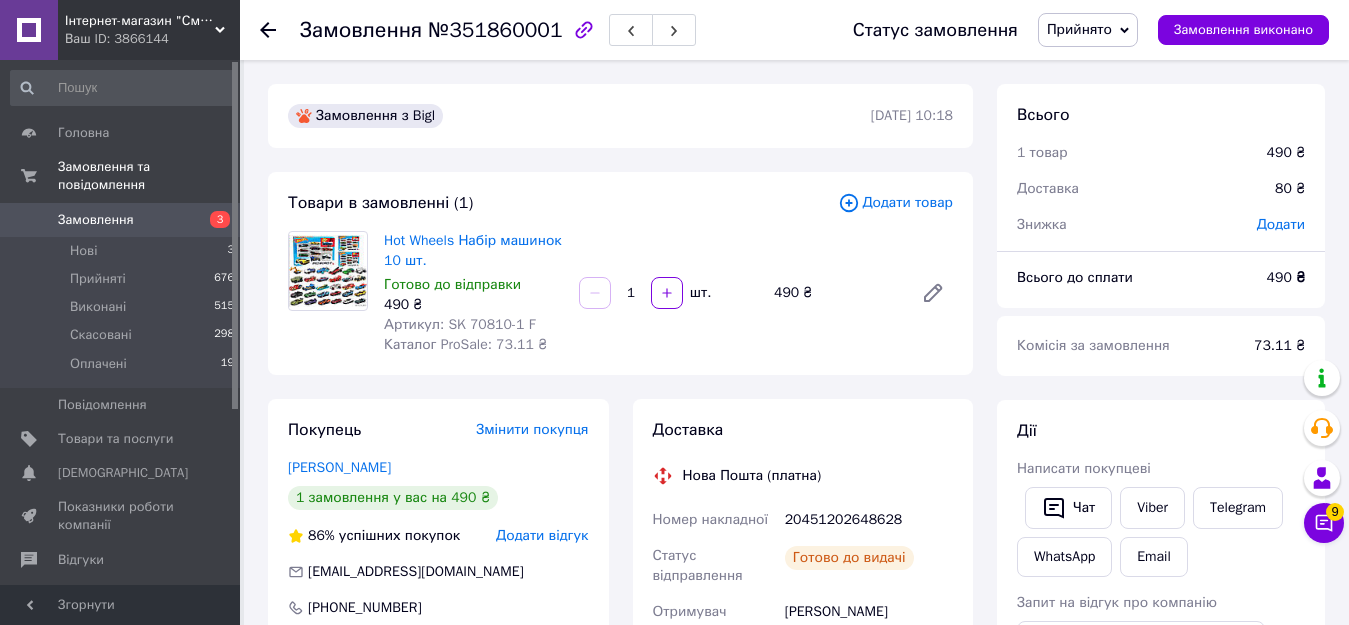 click on "20451202648628" at bounding box center (869, 520) 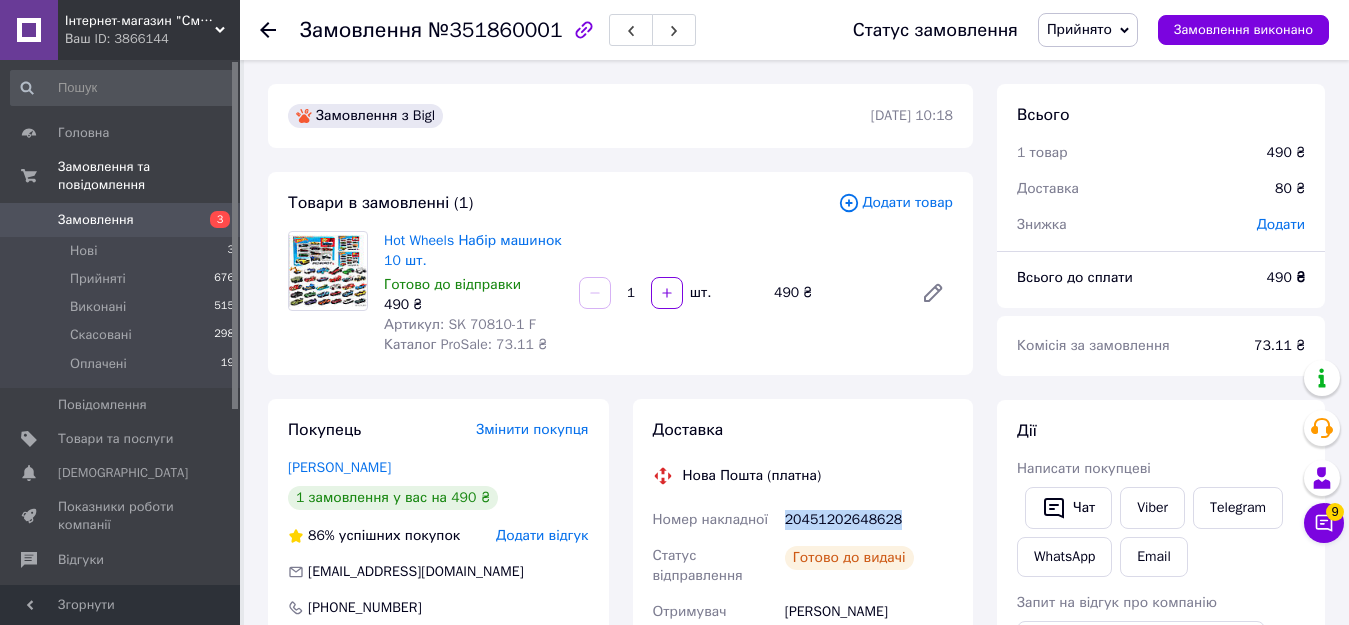 click on "20451202648628" at bounding box center (869, 520) 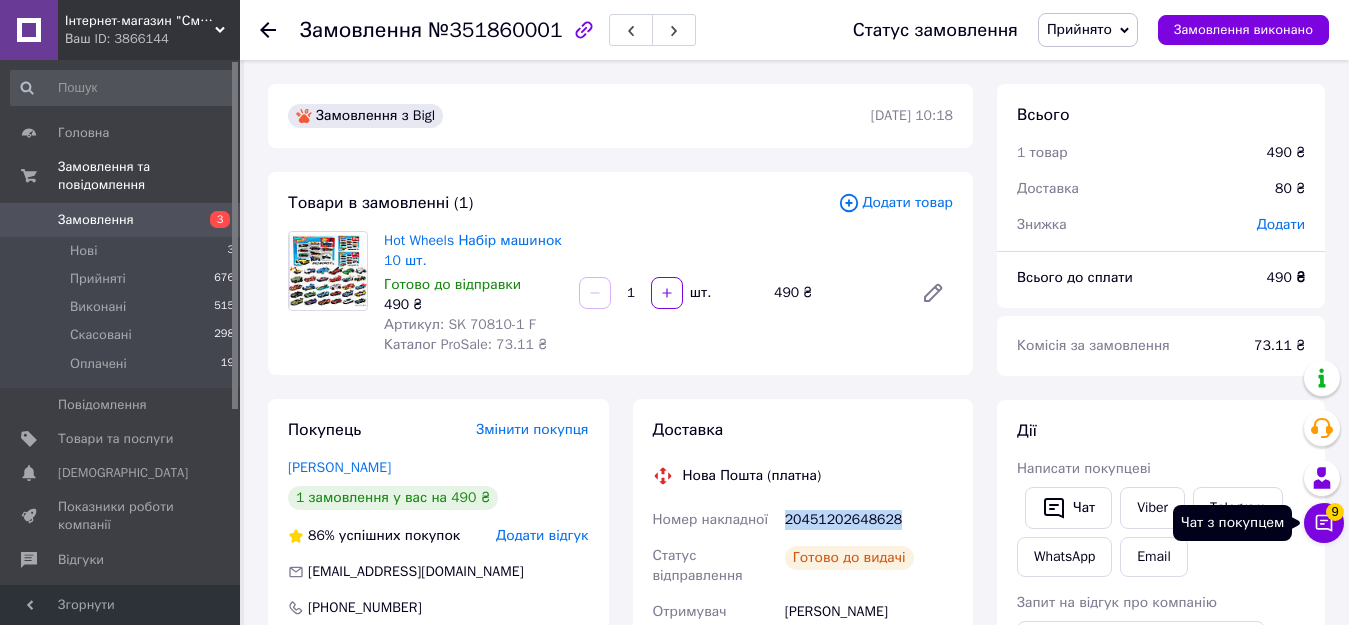 click on "Чат з покупцем 9" at bounding box center [1324, 523] 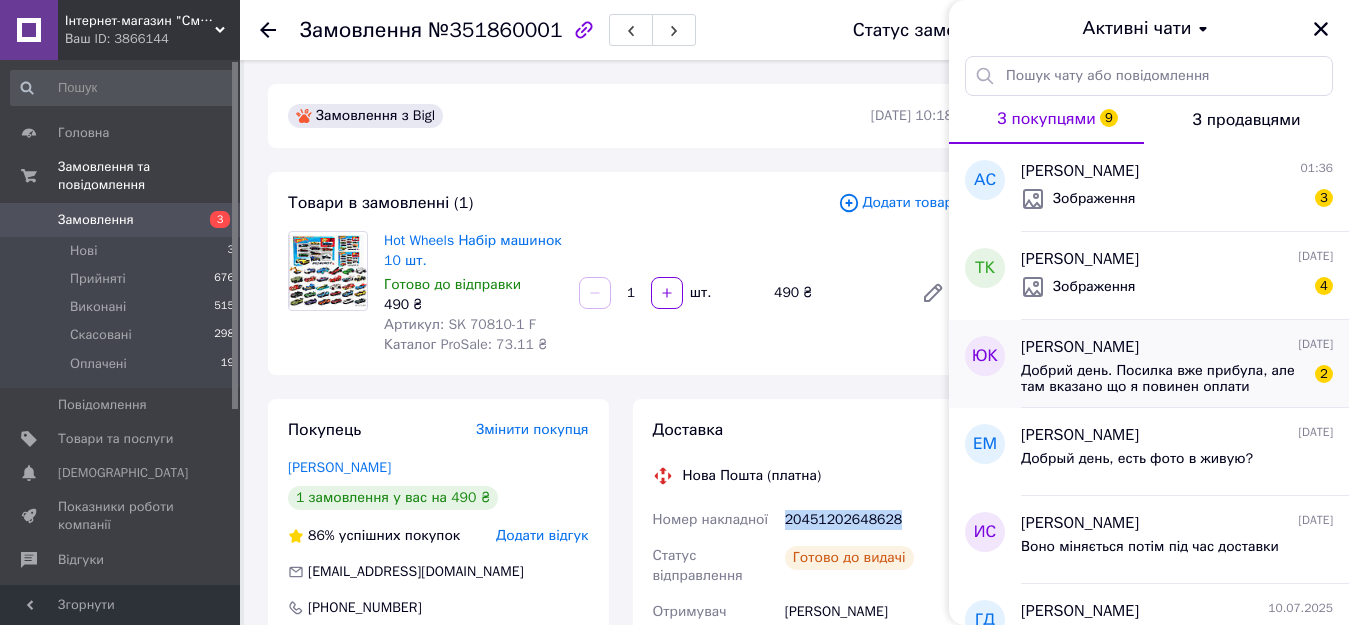 click on "Добрий день. Посилка вже прибула, але там вказано що я повинен оплати вартість післясплатою 713грн. Це окрім оплати за доставку. Хоча я вам заплатив через Пром-оплата 680 грн. Як ми можемо вирішити це питання?" at bounding box center [1163, 379] 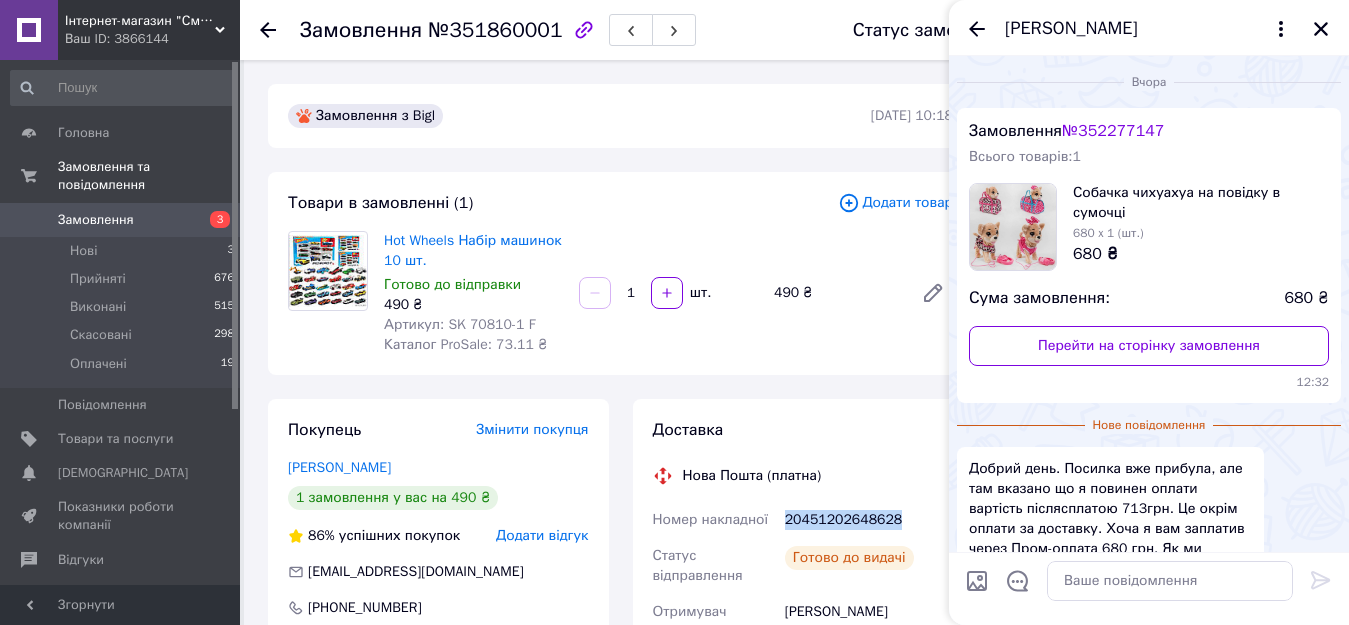 scroll, scrollTop: 141, scrollLeft: 0, axis: vertical 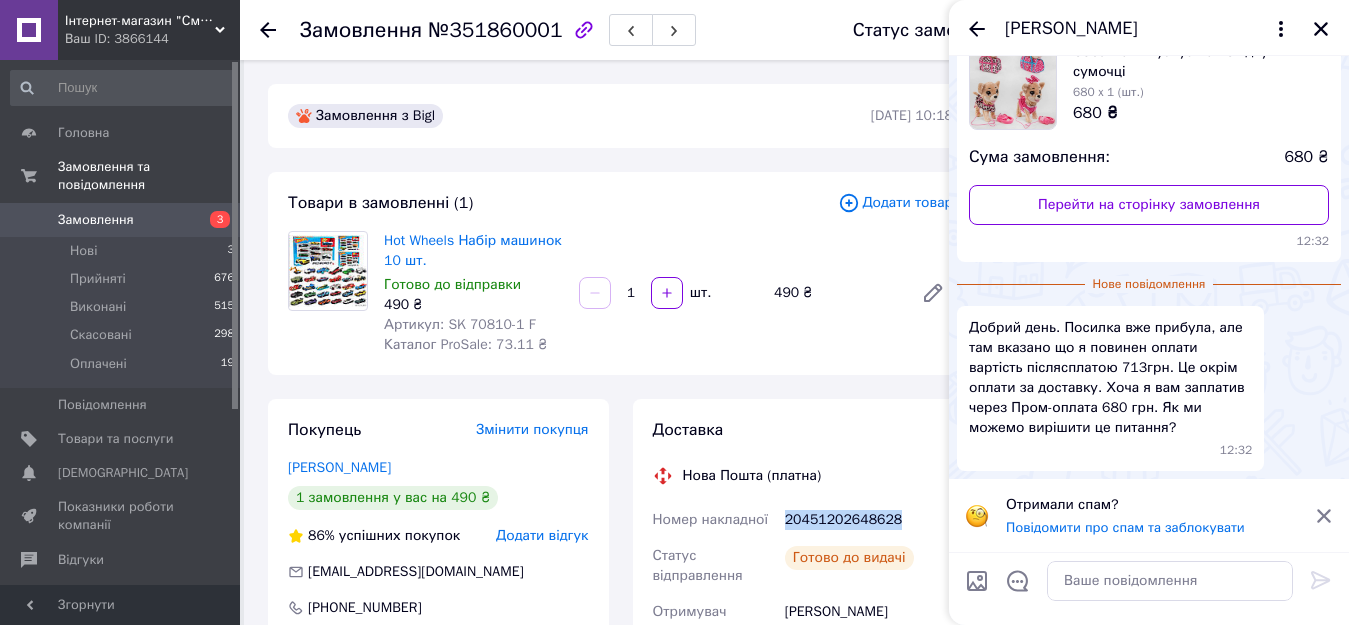 click on "Замовлення" at bounding box center (96, 220) 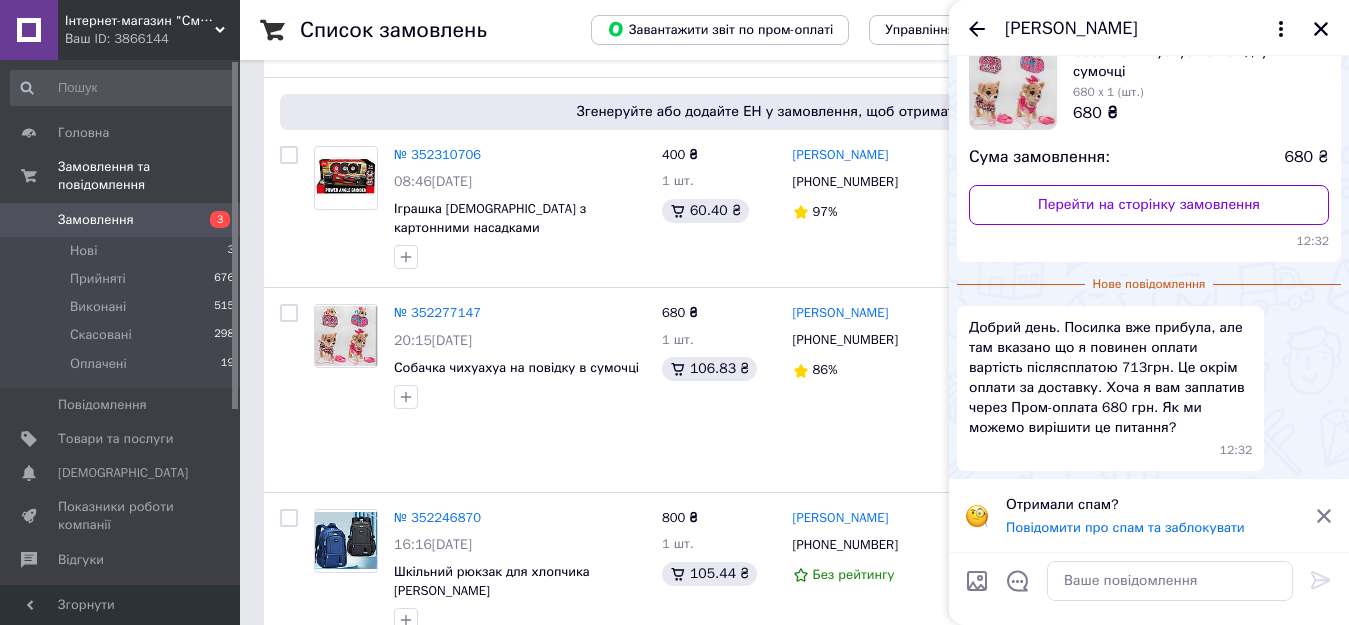 scroll, scrollTop: 1572, scrollLeft: 0, axis: vertical 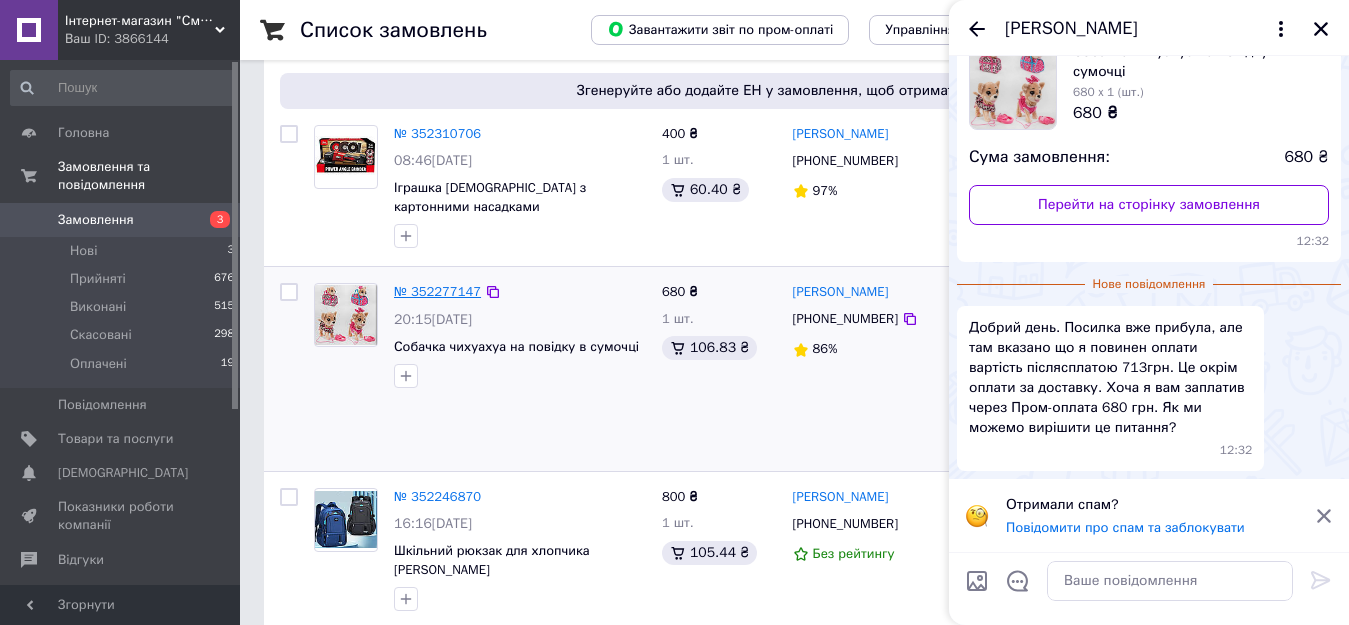 click on "№ 352277147" at bounding box center (437, 291) 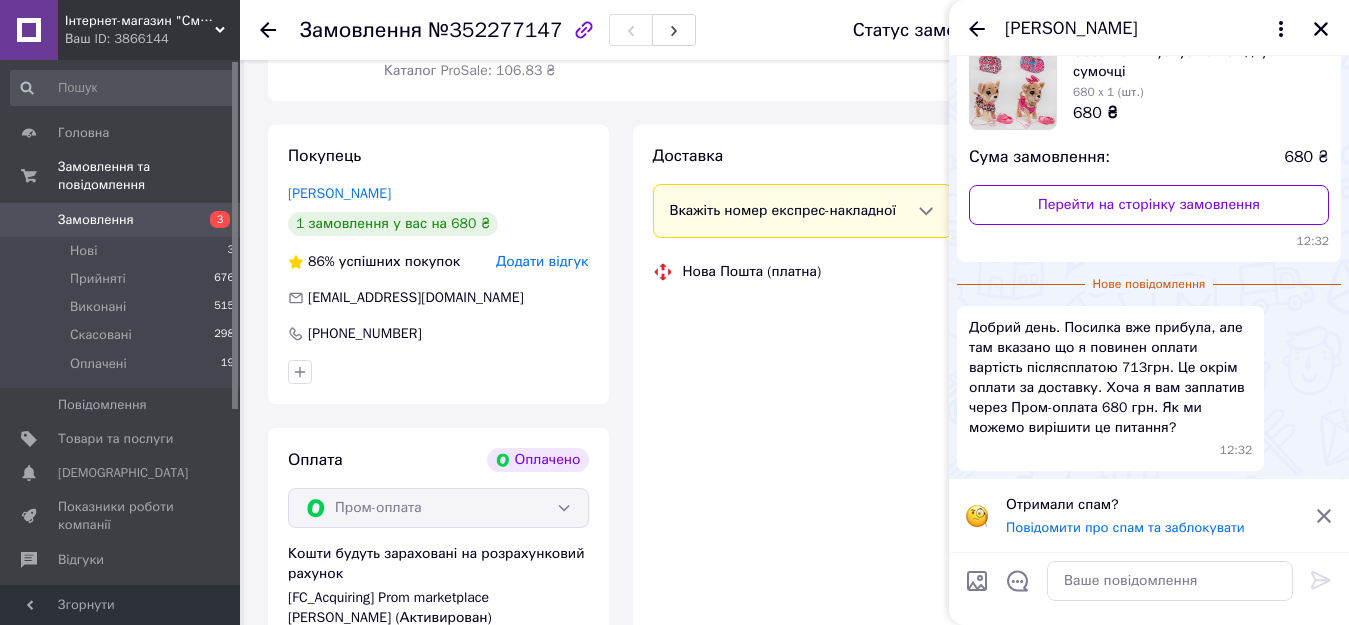 scroll, scrollTop: 1409, scrollLeft: 0, axis: vertical 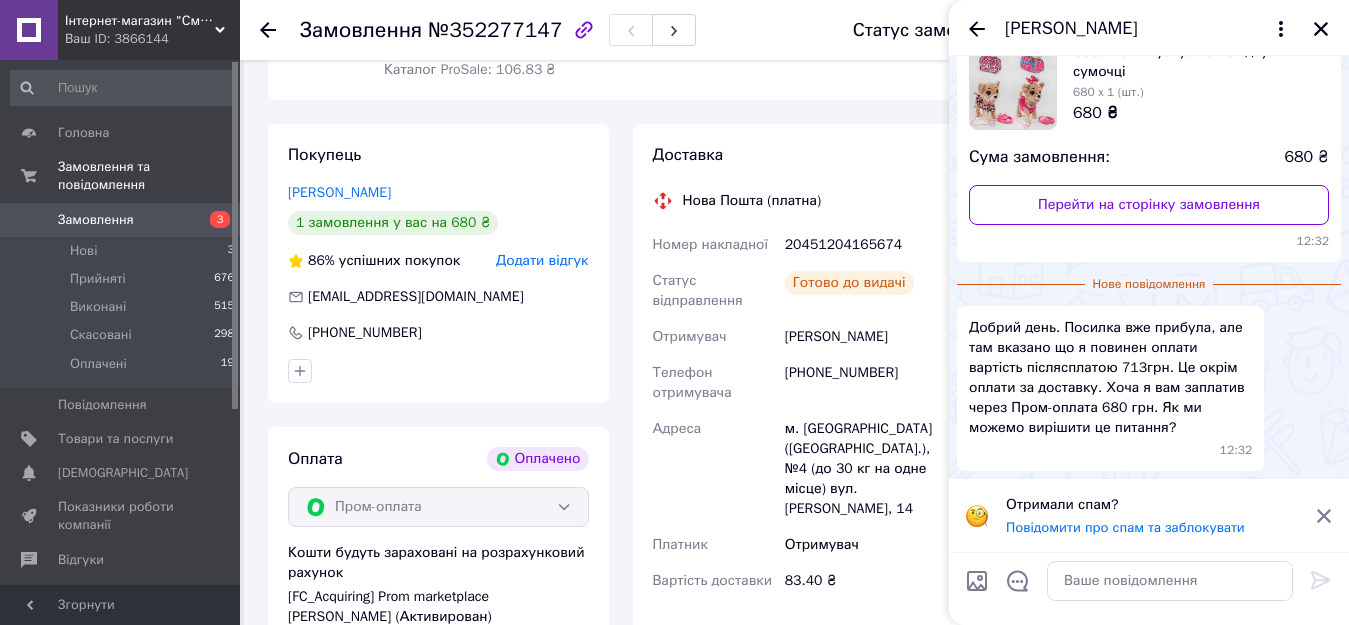 click on "20451204165674" at bounding box center (869, 245) 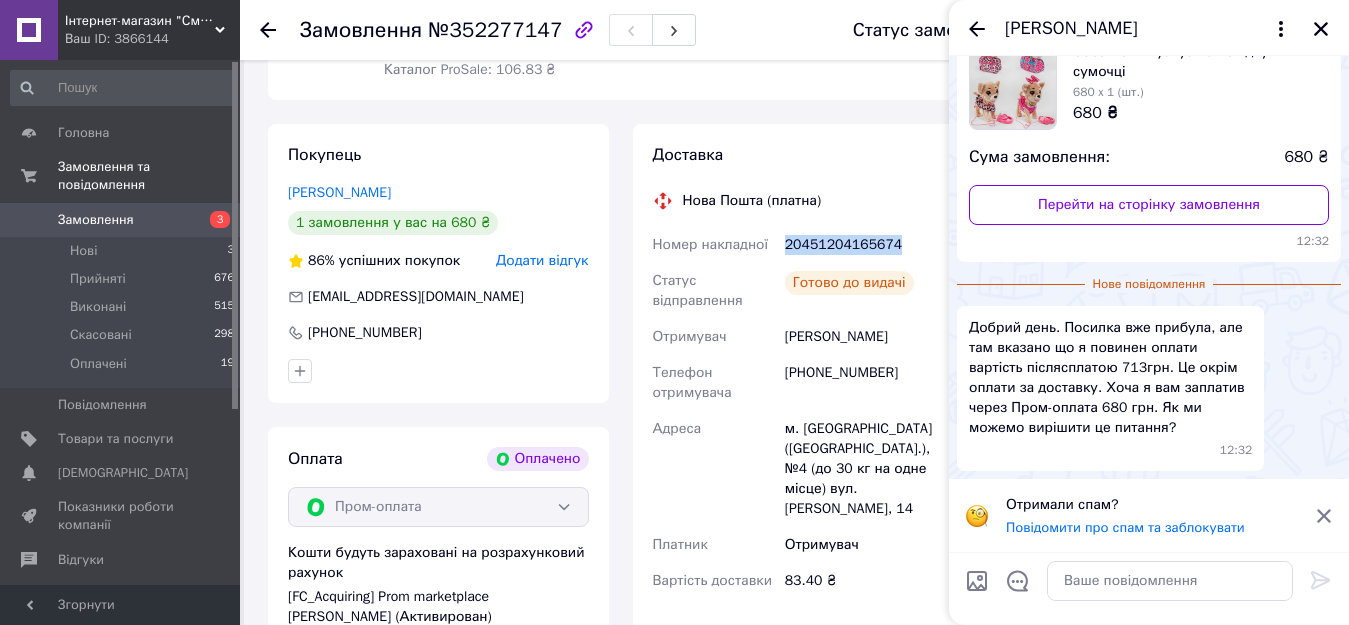 click on "20451204165674" at bounding box center (869, 245) 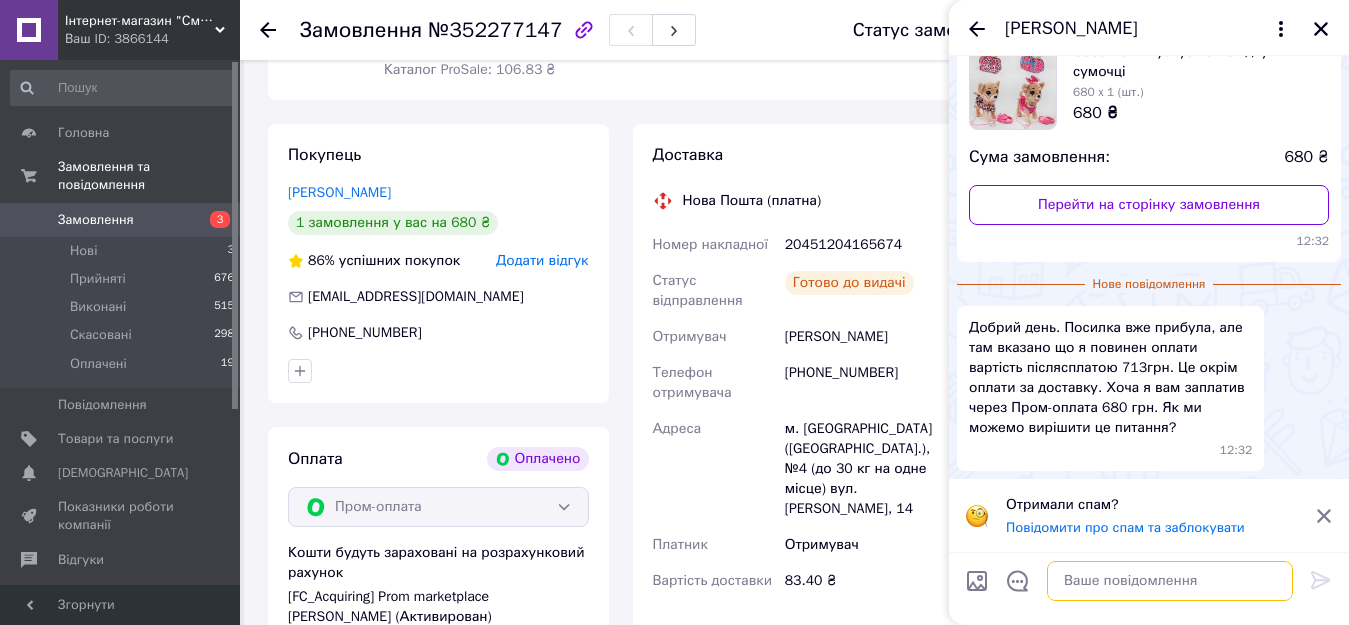 click at bounding box center [1170, 581] 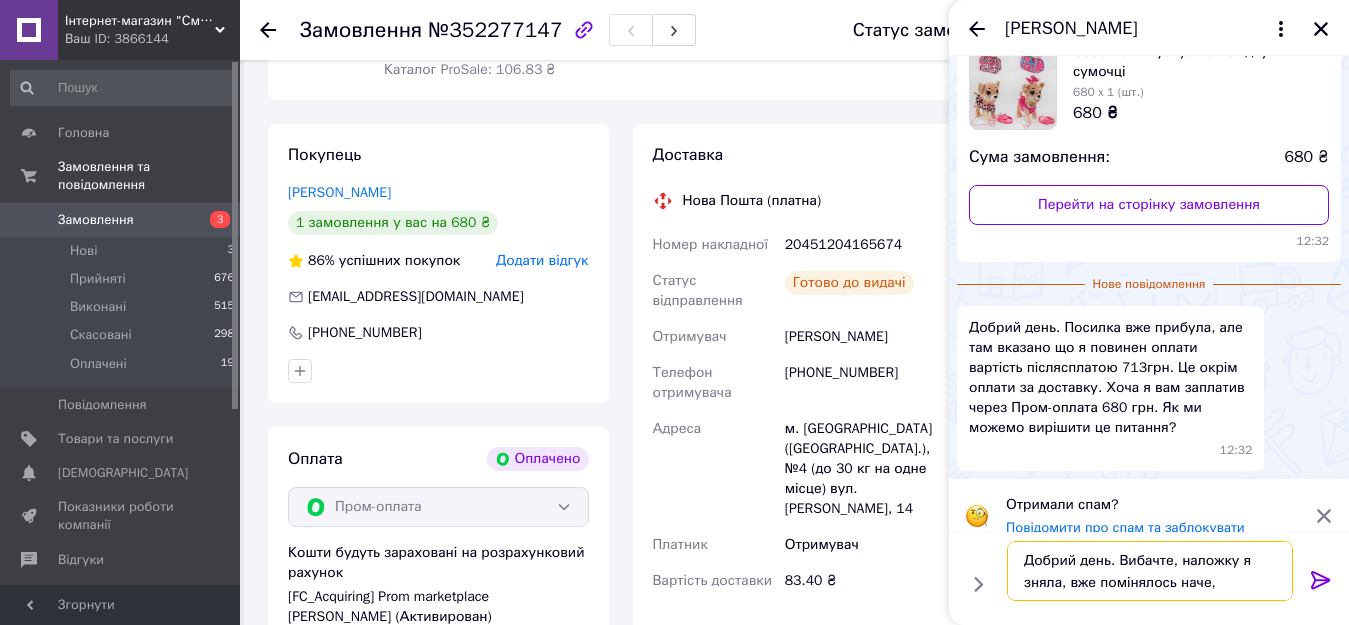 type on "Добрий день. Вибачте, наложку я зняла, вже помінялось наче" 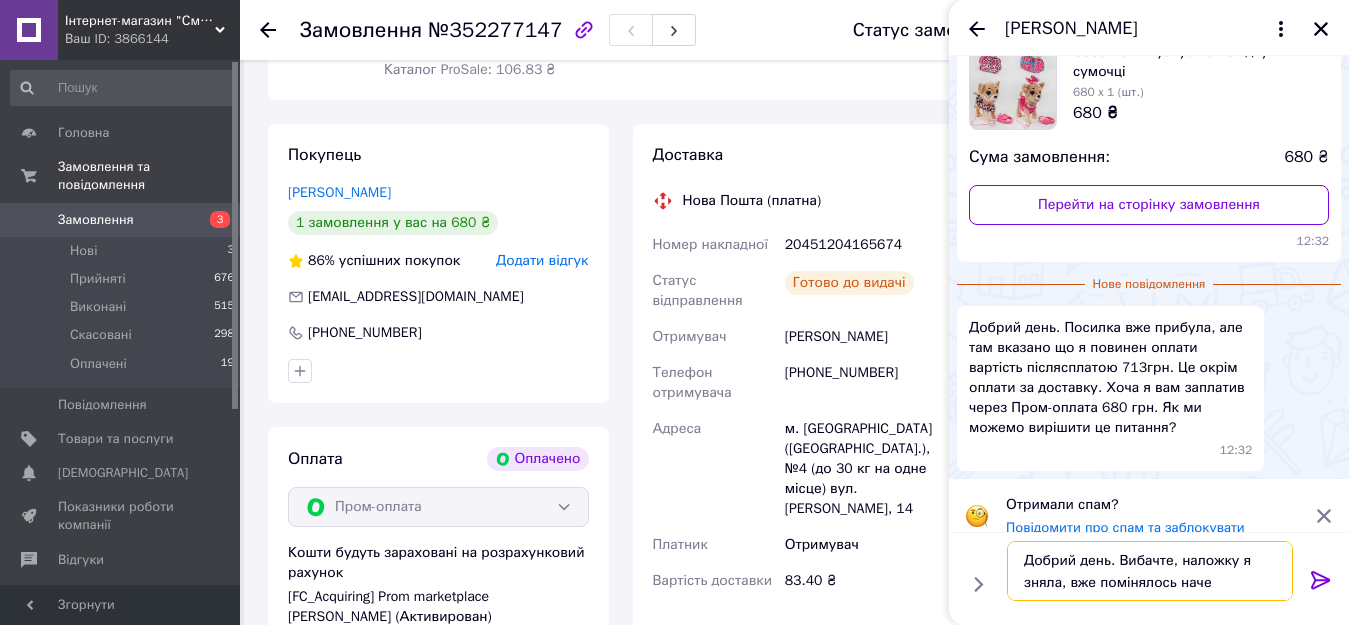 type 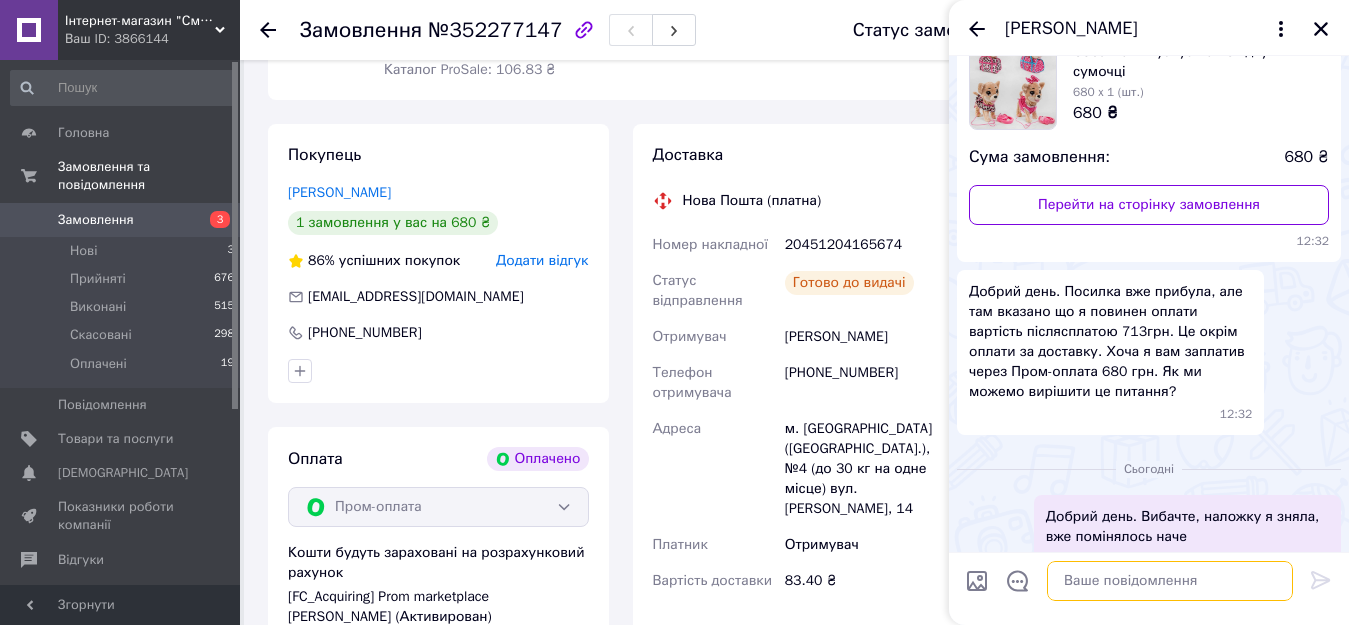 scroll, scrollTop: 177, scrollLeft: 0, axis: vertical 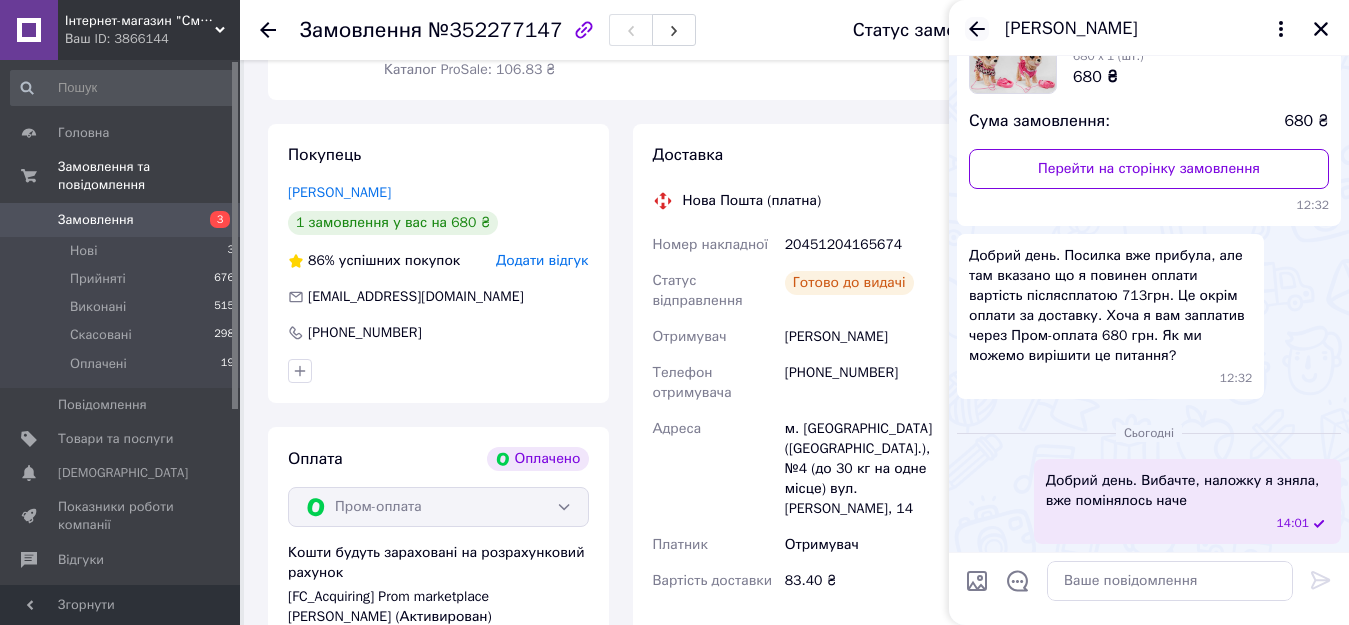 click 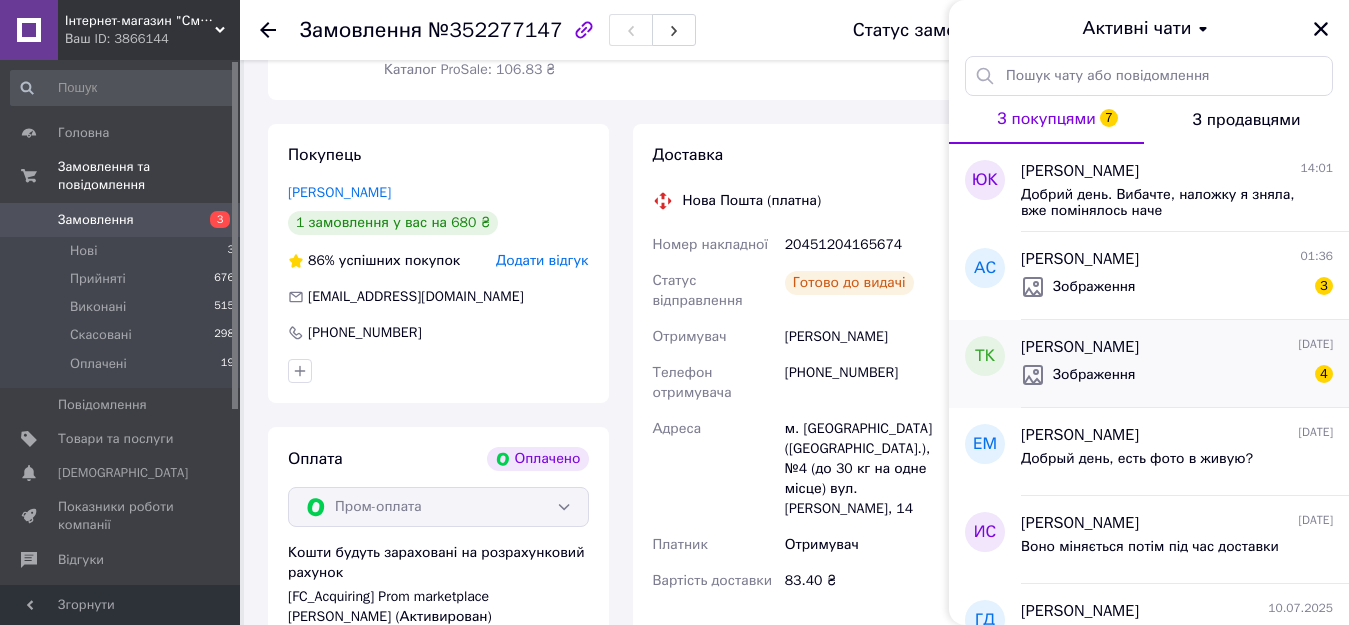 click on "Зображення" at bounding box center (1078, 375) 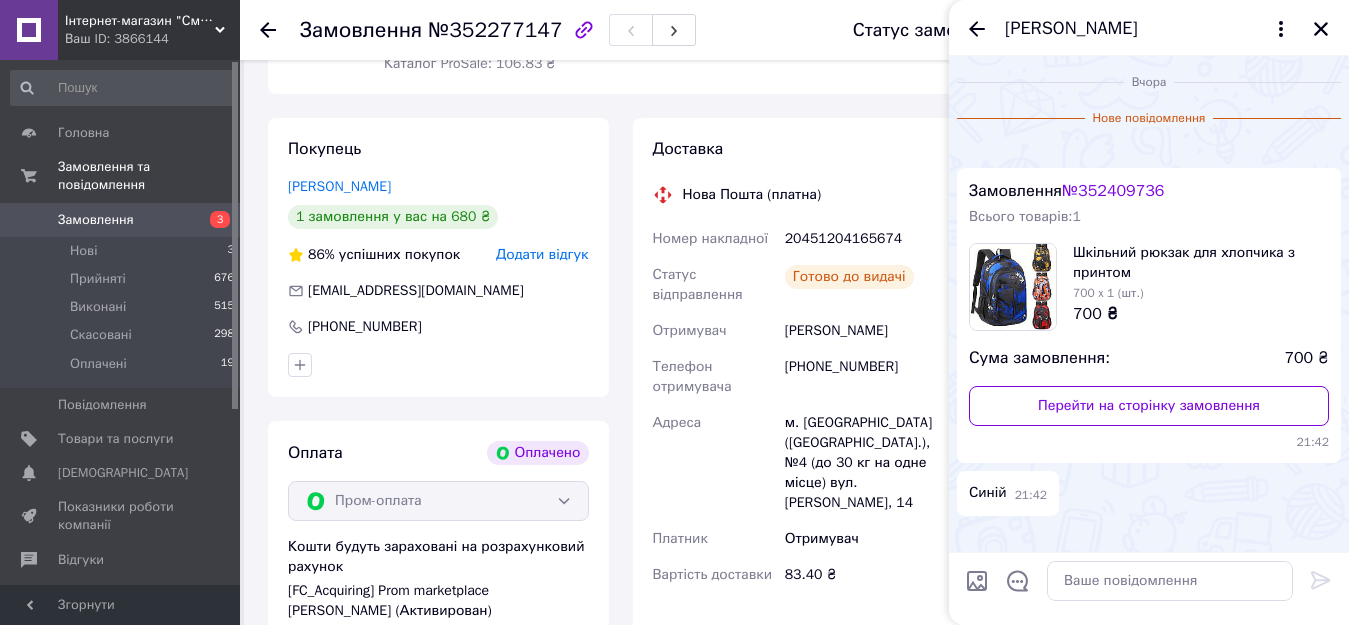scroll, scrollTop: 927, scrollLeft: 0, axis: vertical 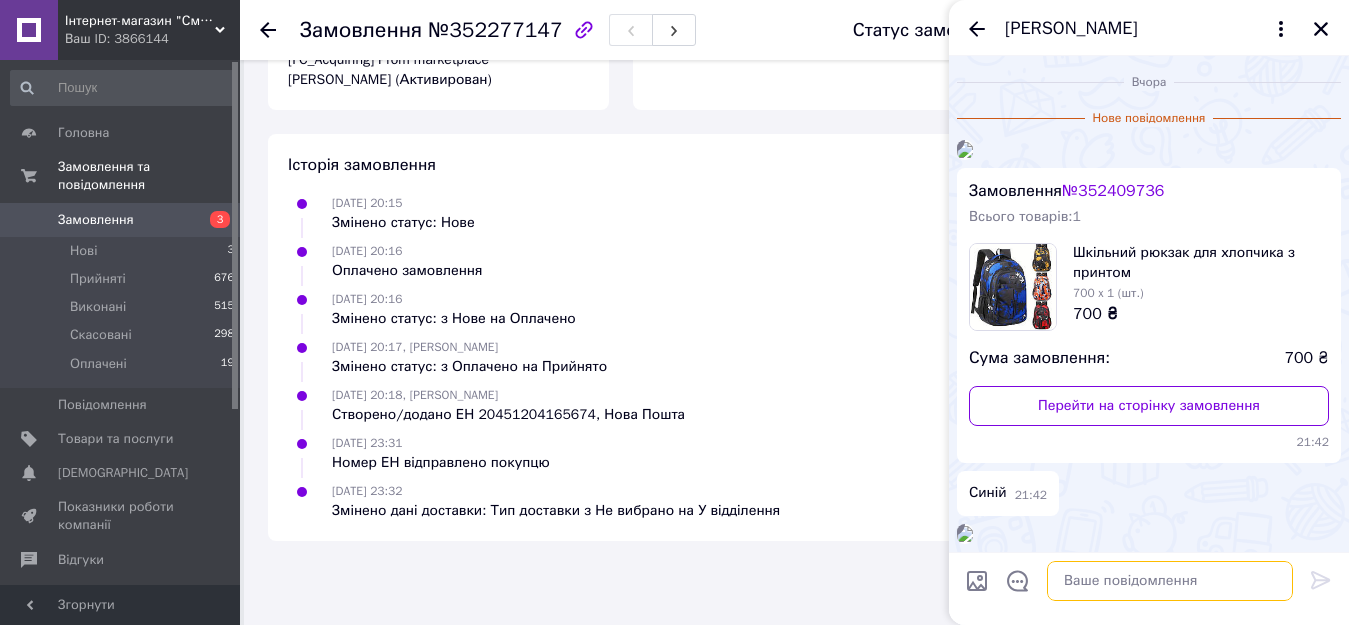 click at bounding box center (1170, 581) 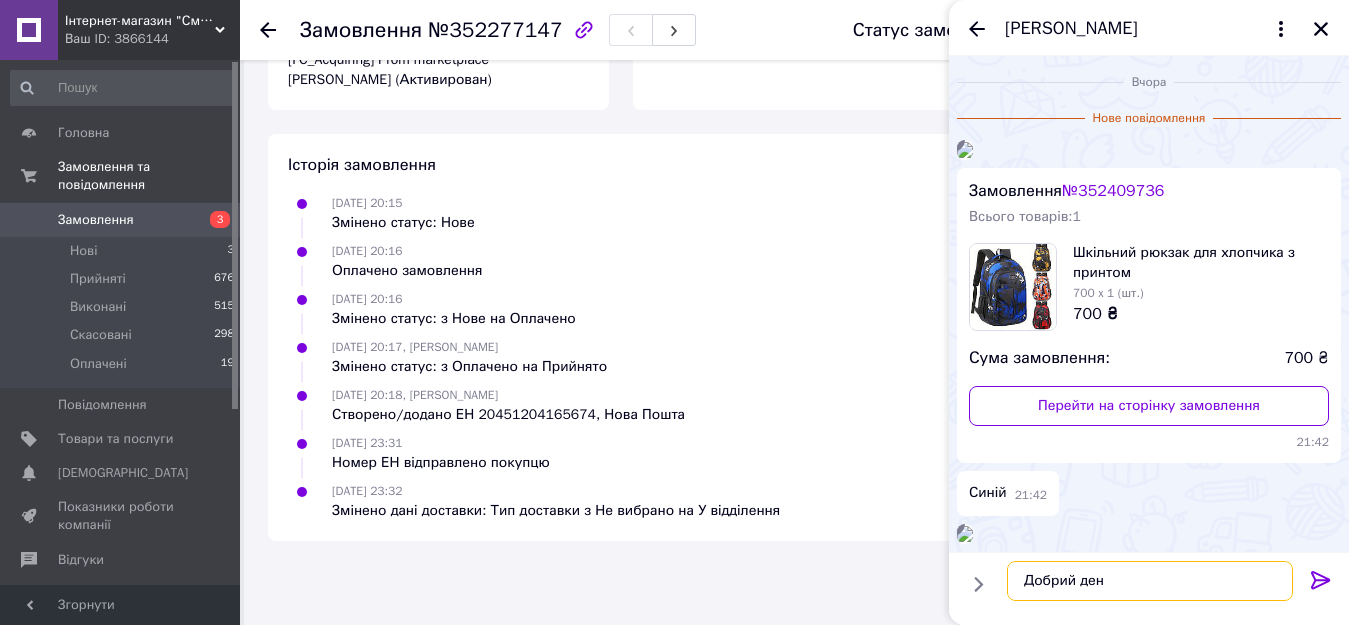 type on "Добрий день" 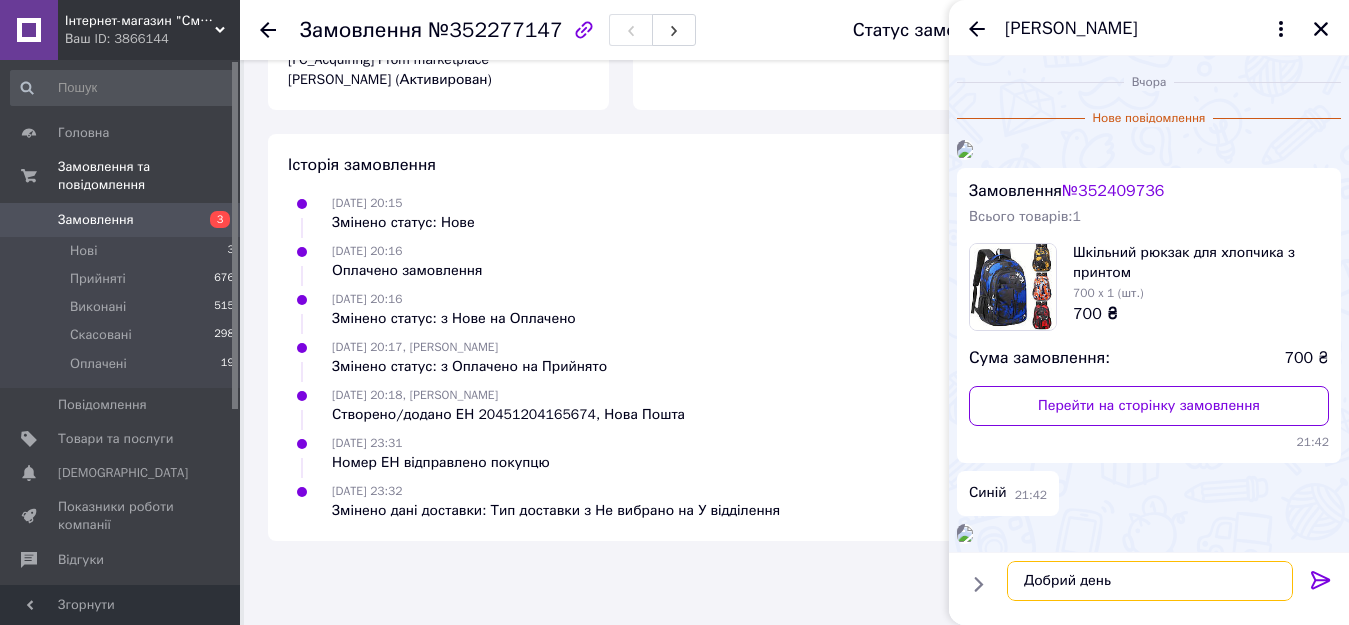 type 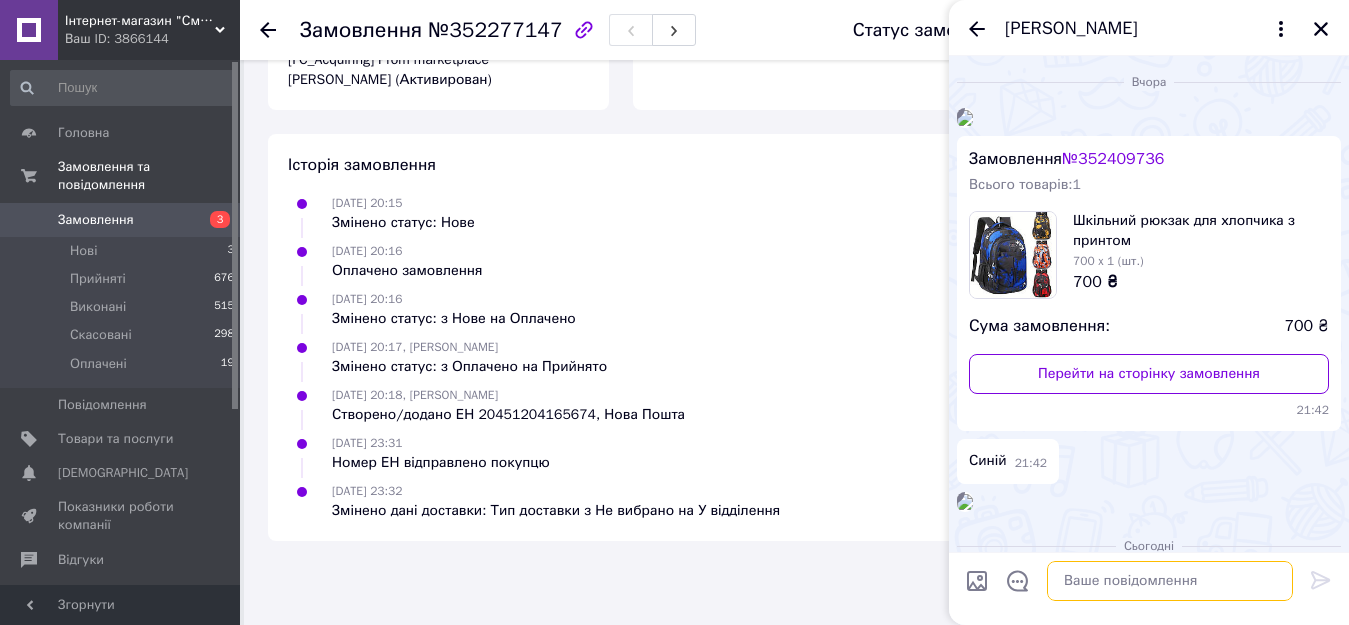 scroll, scrollTop: 633, scrollLeft: 0, axis: vertical 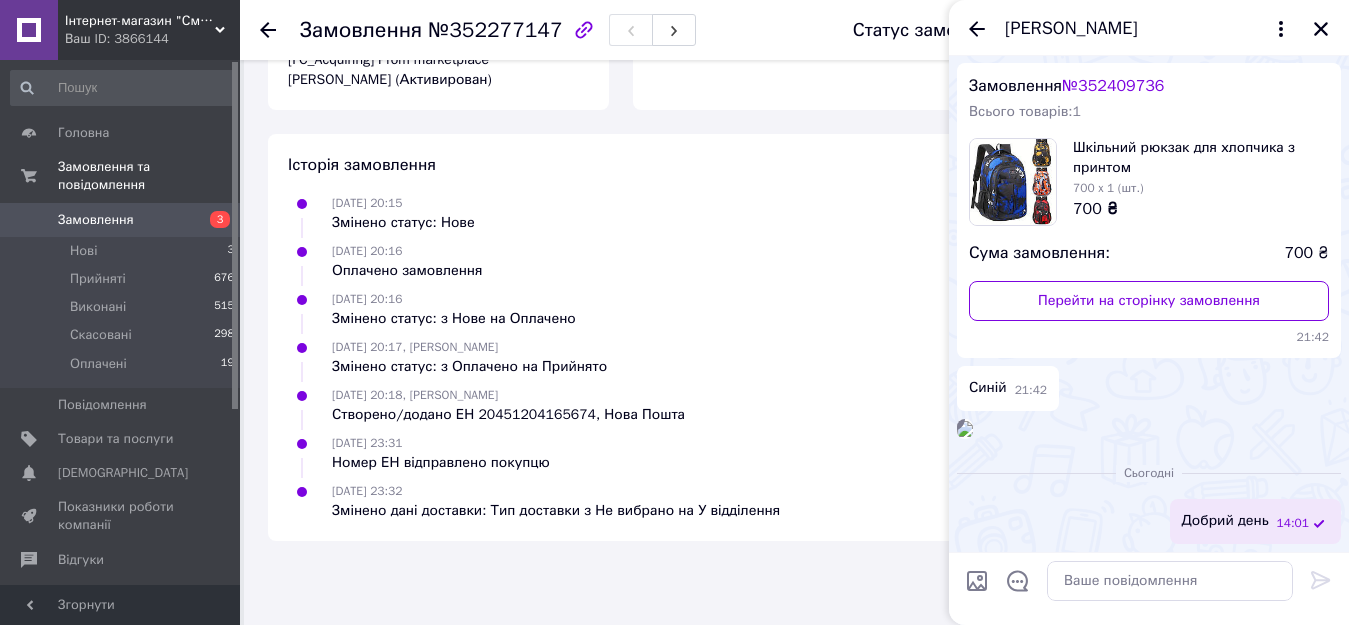 click on "Замовлення" at bounding box center (96, 220) 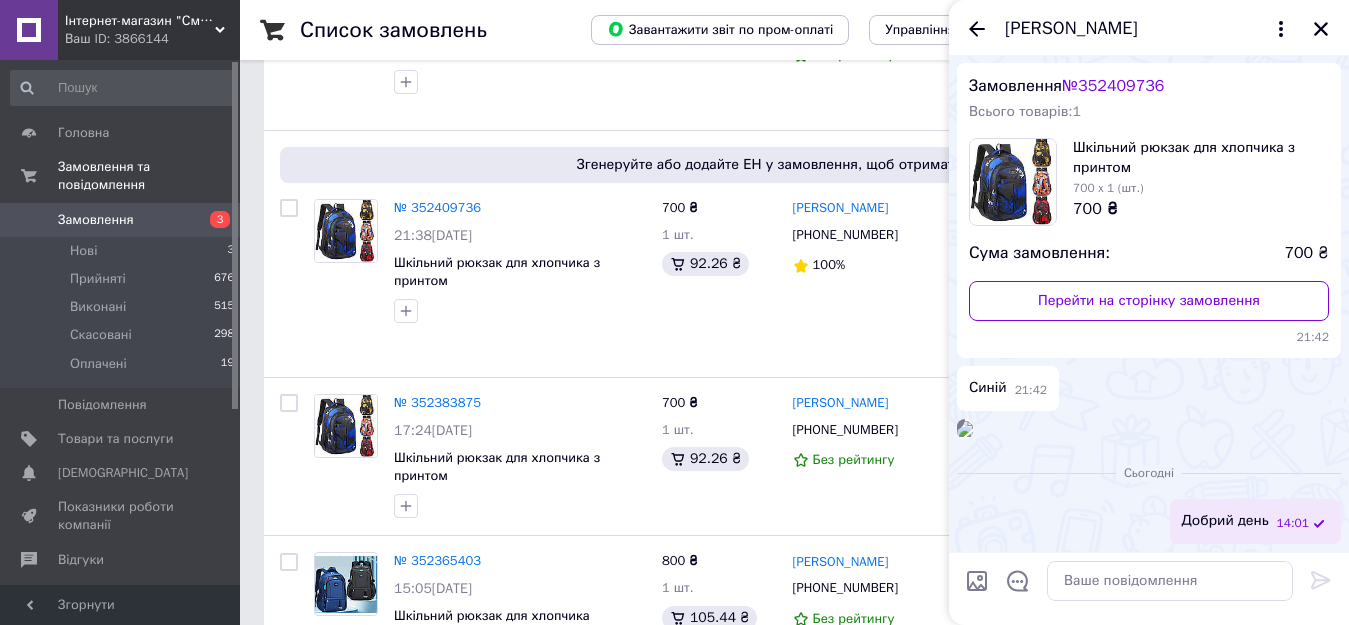 scroll, scrollTop: 901, scrollLeft: 0, axis: vertical 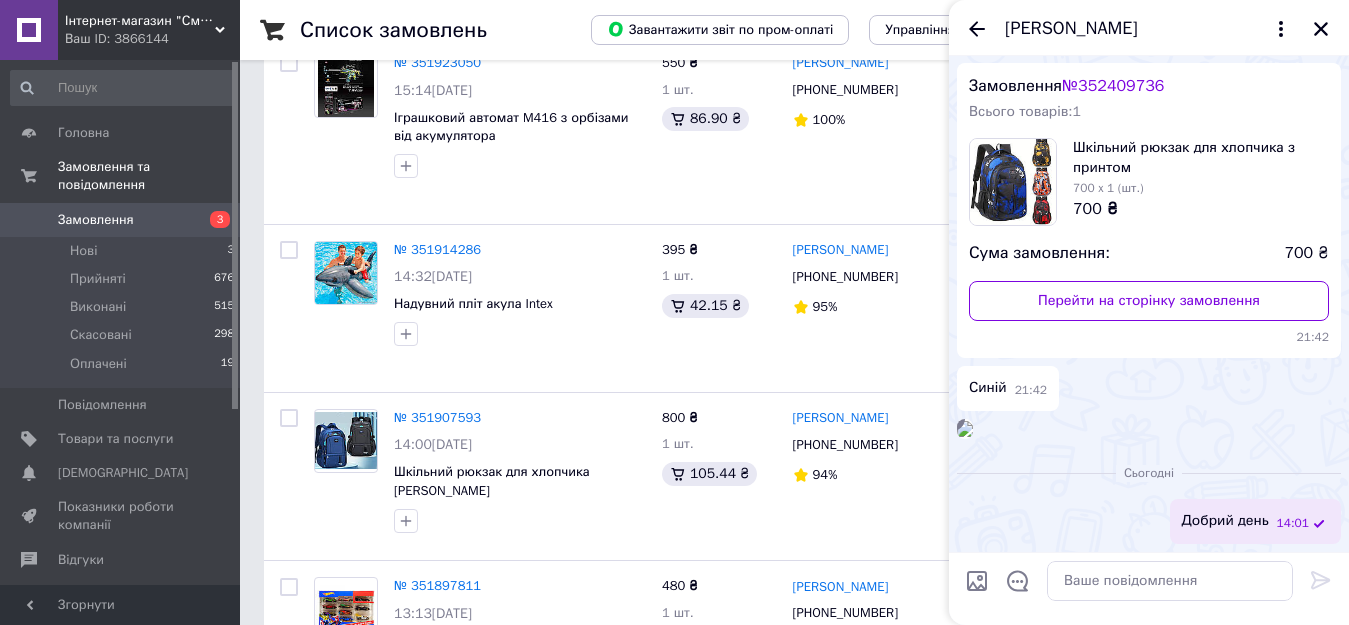 click on "2" at bounding box center (327, 810) 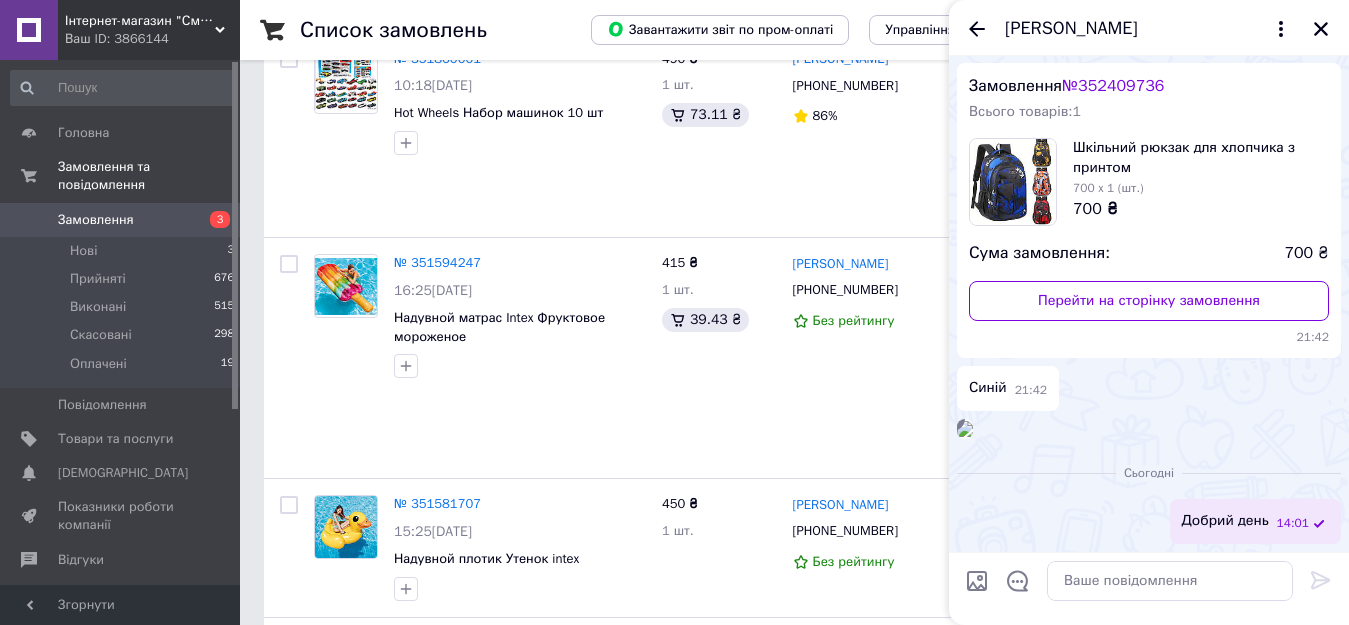 scroll, scrollTop: 911, scrollLeft: 0, axis: vertical 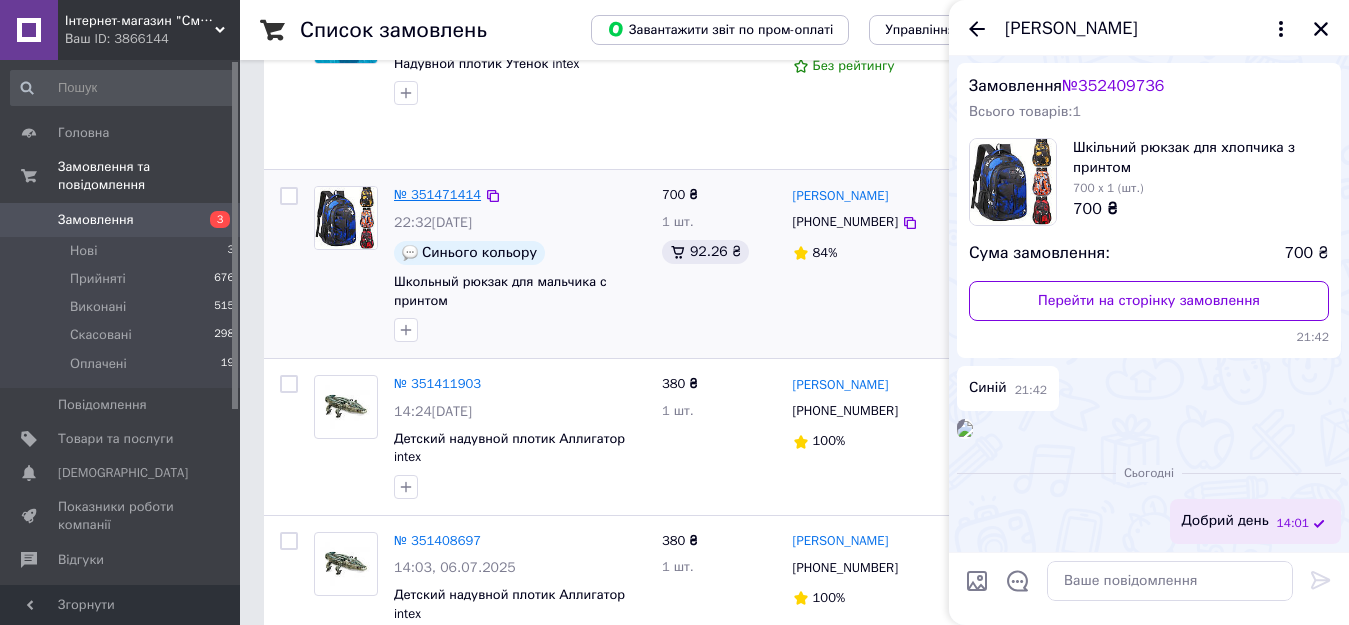 click on "№ 351471414" at bounding box center (437, 194) 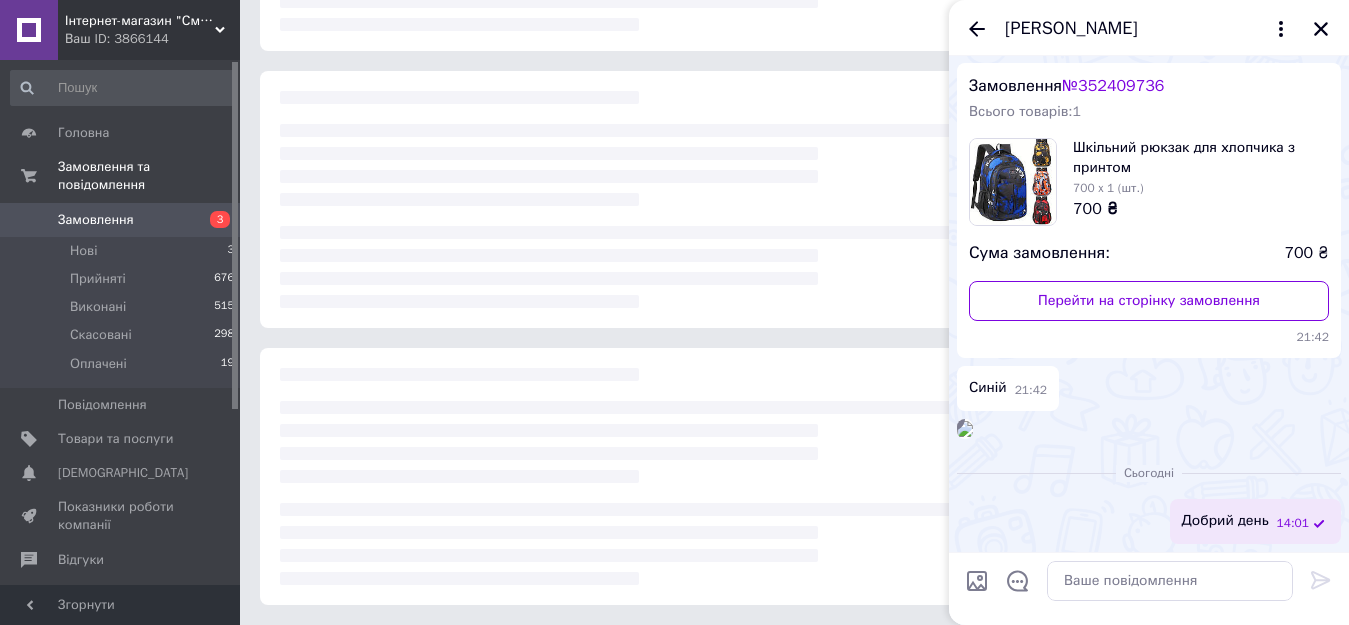 scroll, scrollTop: 289, scrollLeft: 0, axis: vertical 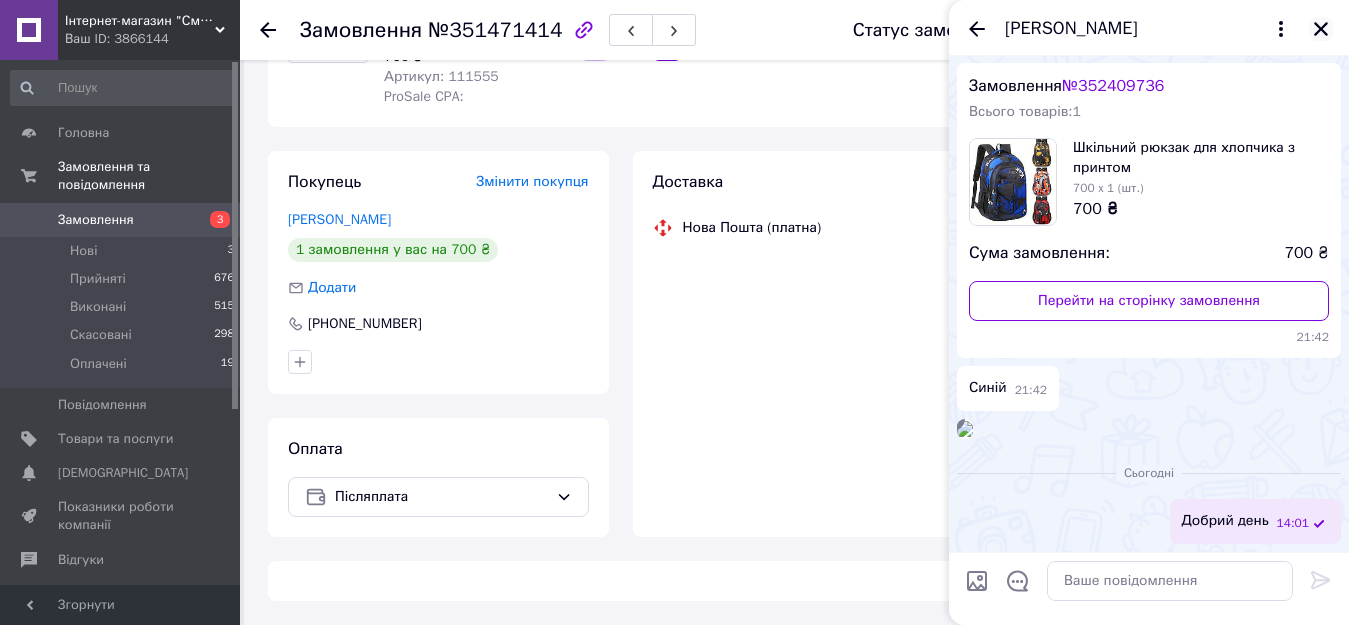 click 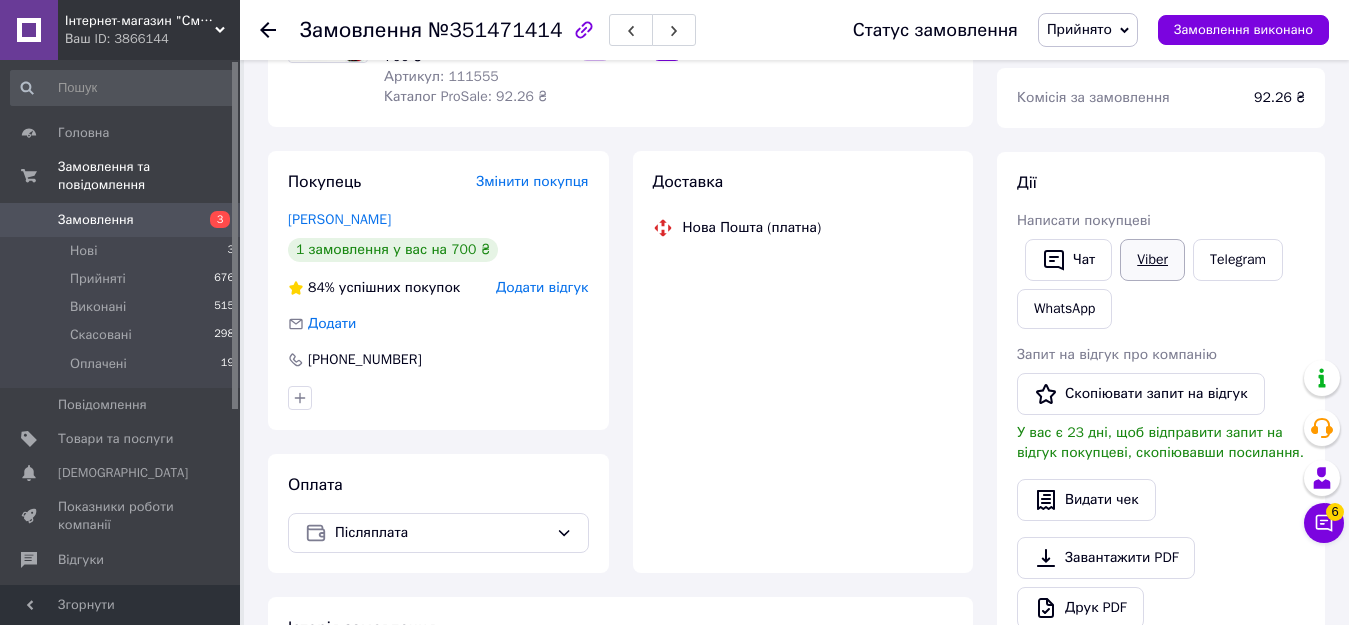 click on "Viber" at bounding box center (1152, 260) 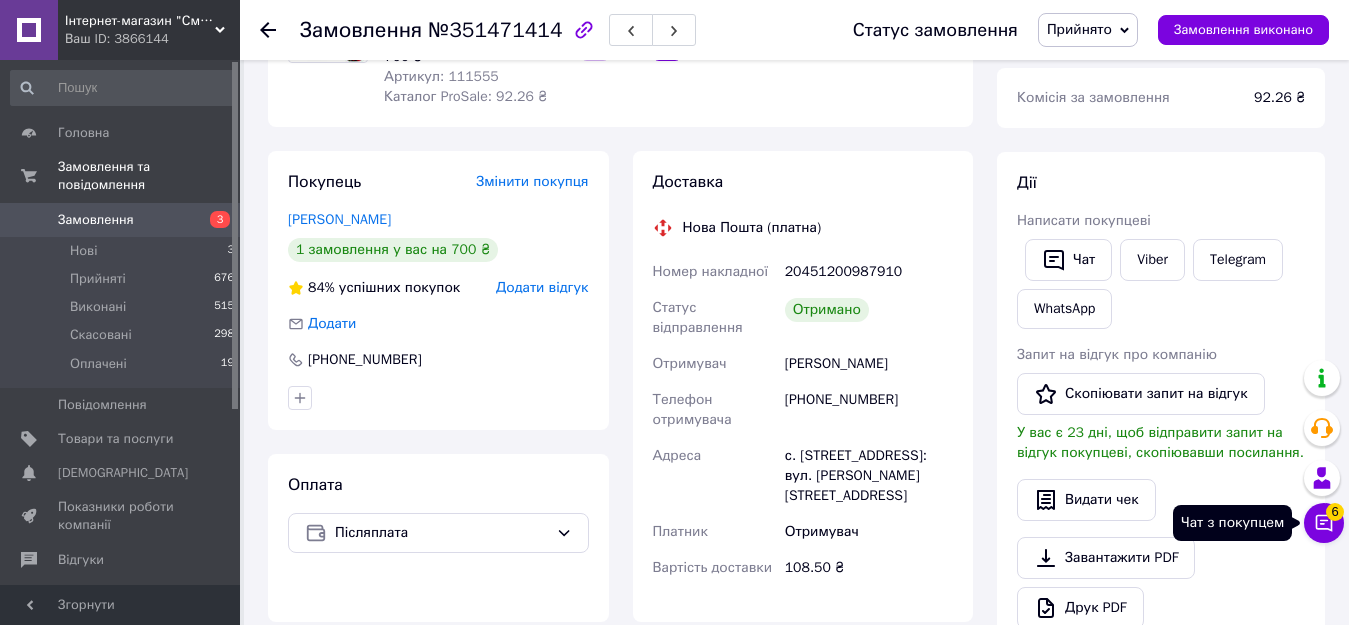 click on "Чат з покупцем 6" at bounding box center [1324, 523] 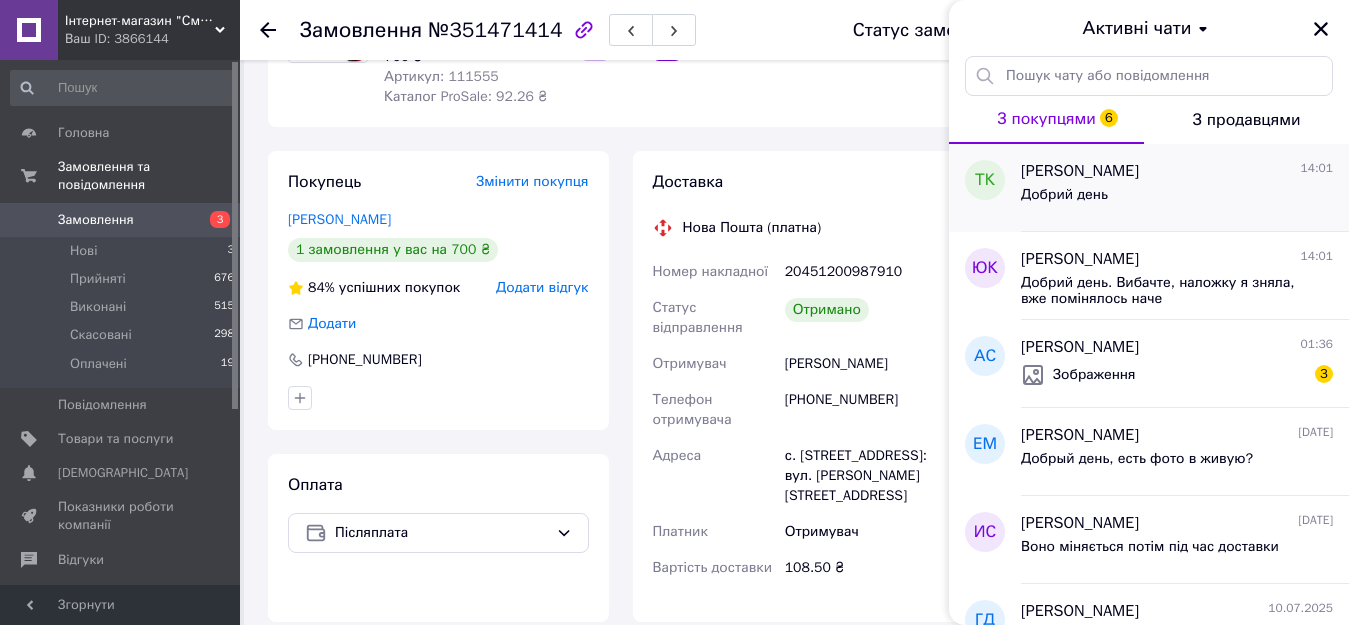 click on "[PERSON_NAME] 14:01 Добрий день" at bounding box center (1185, 188) 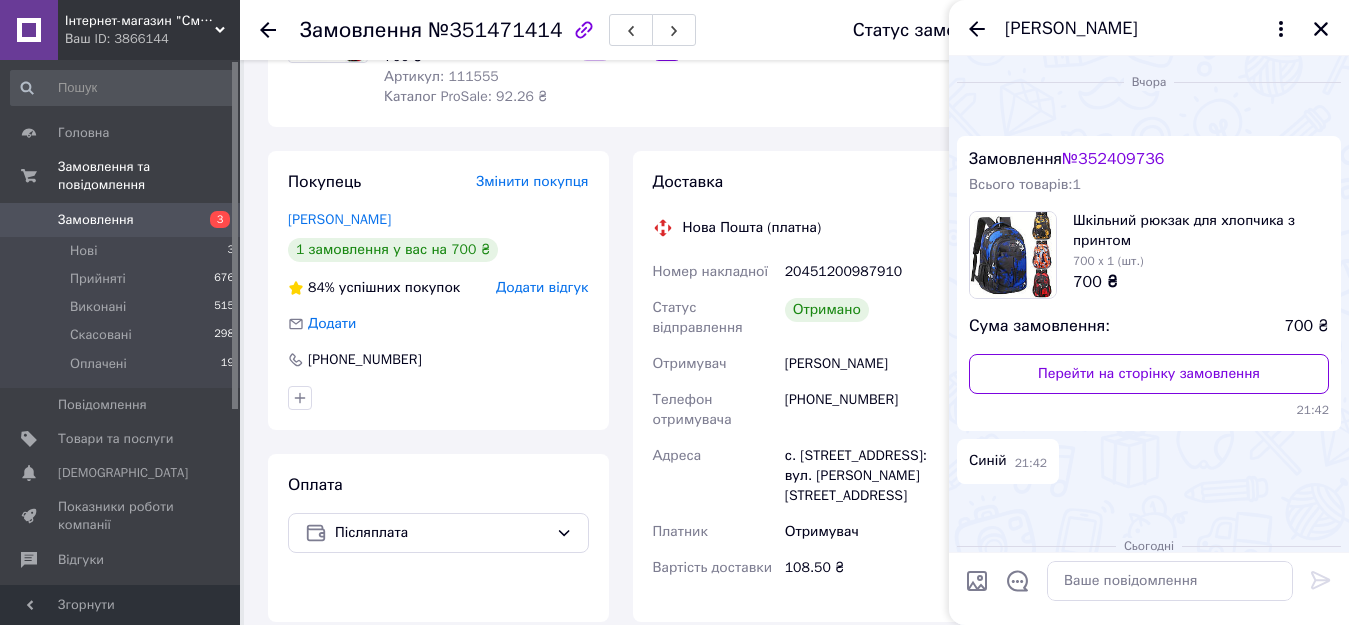 scroll, scrollTop: 509, scrollLeft: 0, axis: vertical 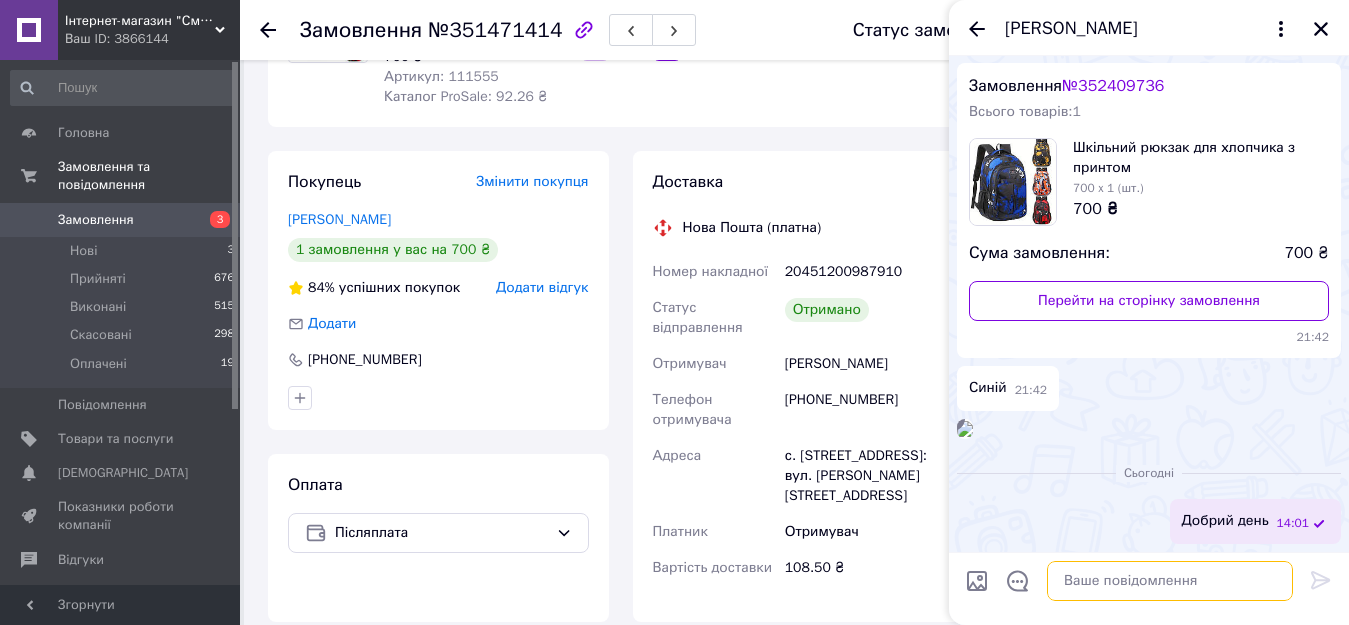 click at bounding box center (1170, 581) 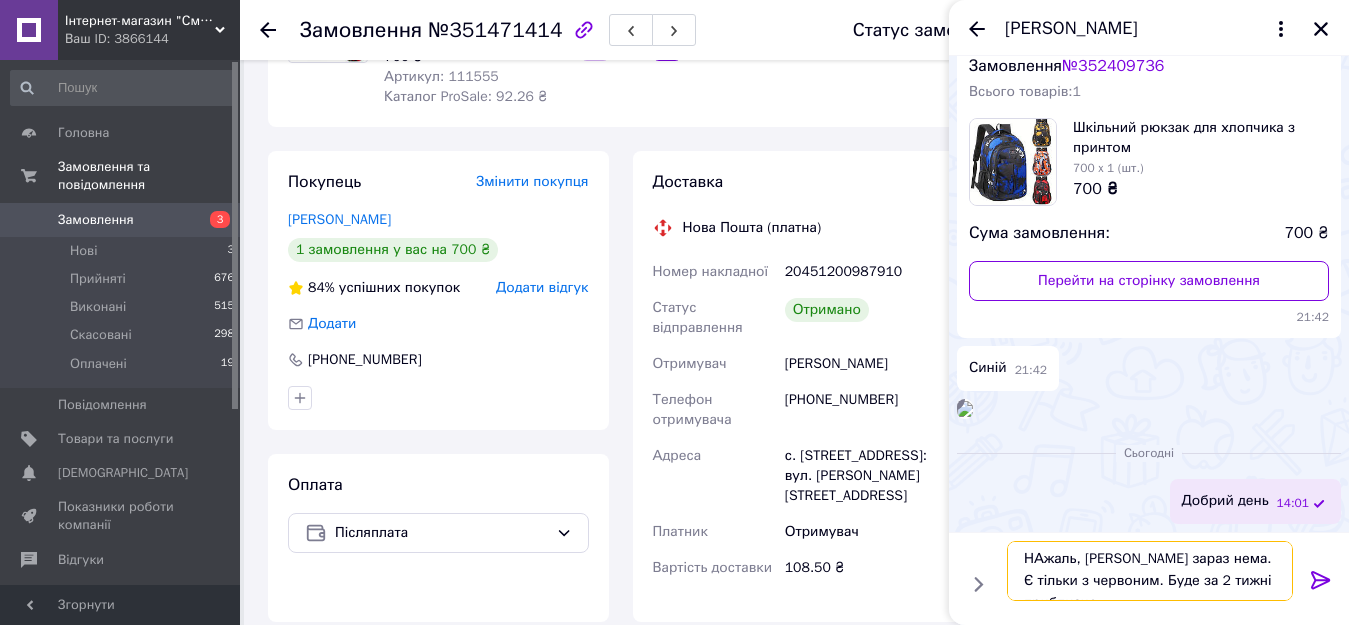 scroll, scrollTop: 14, scrollLeft: 0, axis: vertical 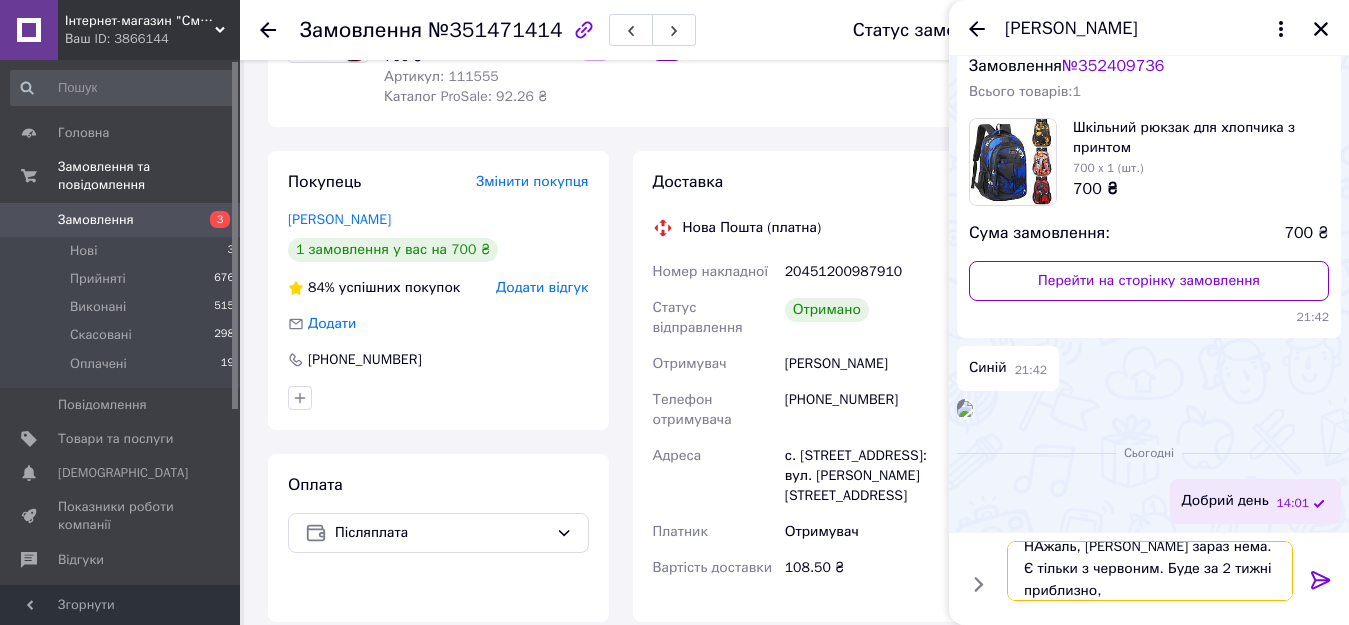 type on "НАжаль, [PERSON_NAME] зараз нема. Є тільки з червоним. Буде за 2 тижні приблизно," 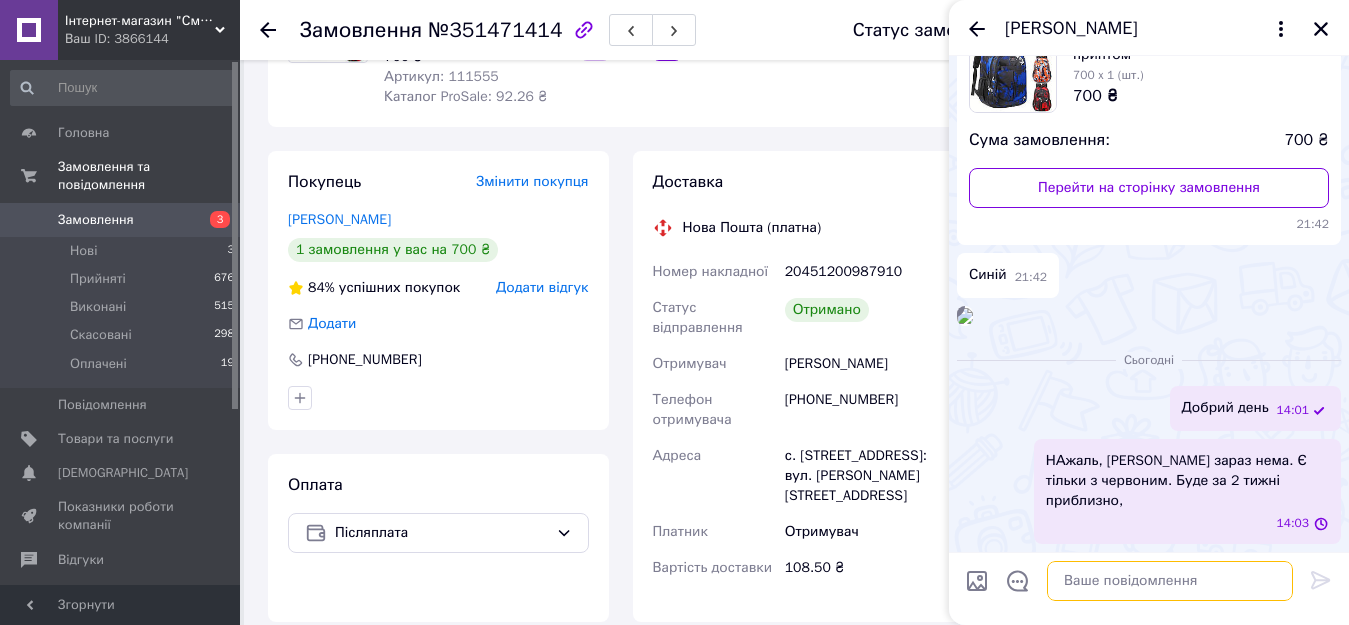scroll, scrollTop: 0, scrollLeft: 0, axis: both 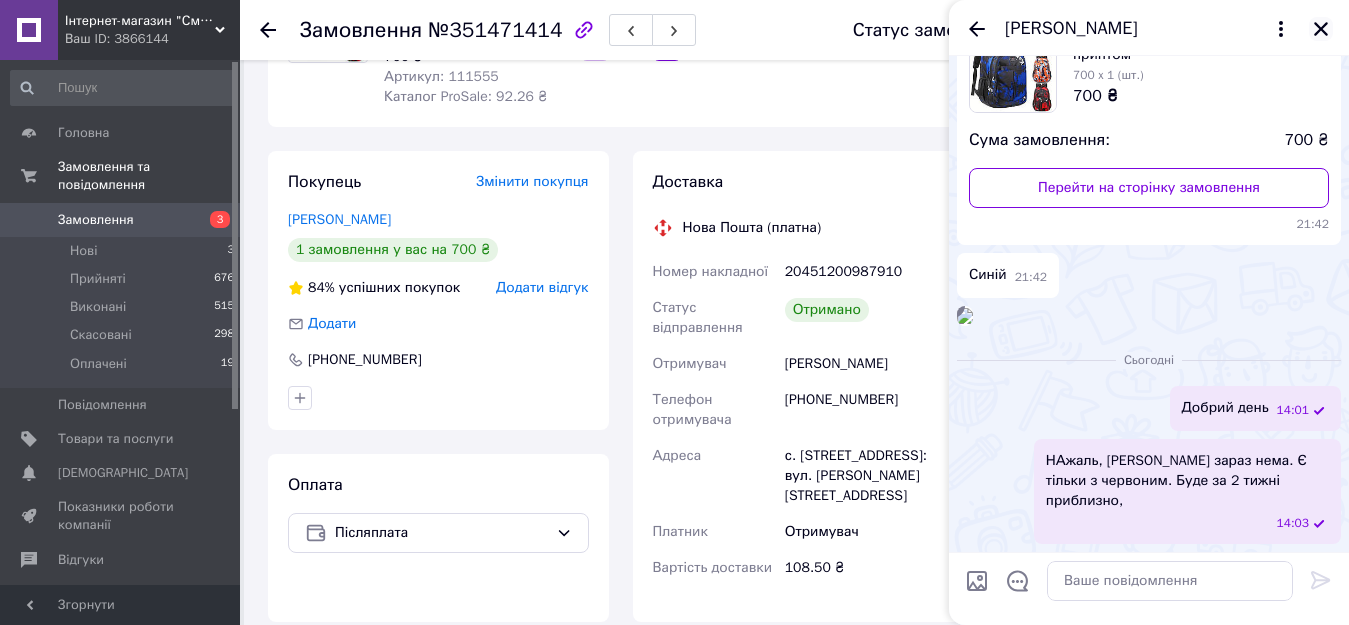 click 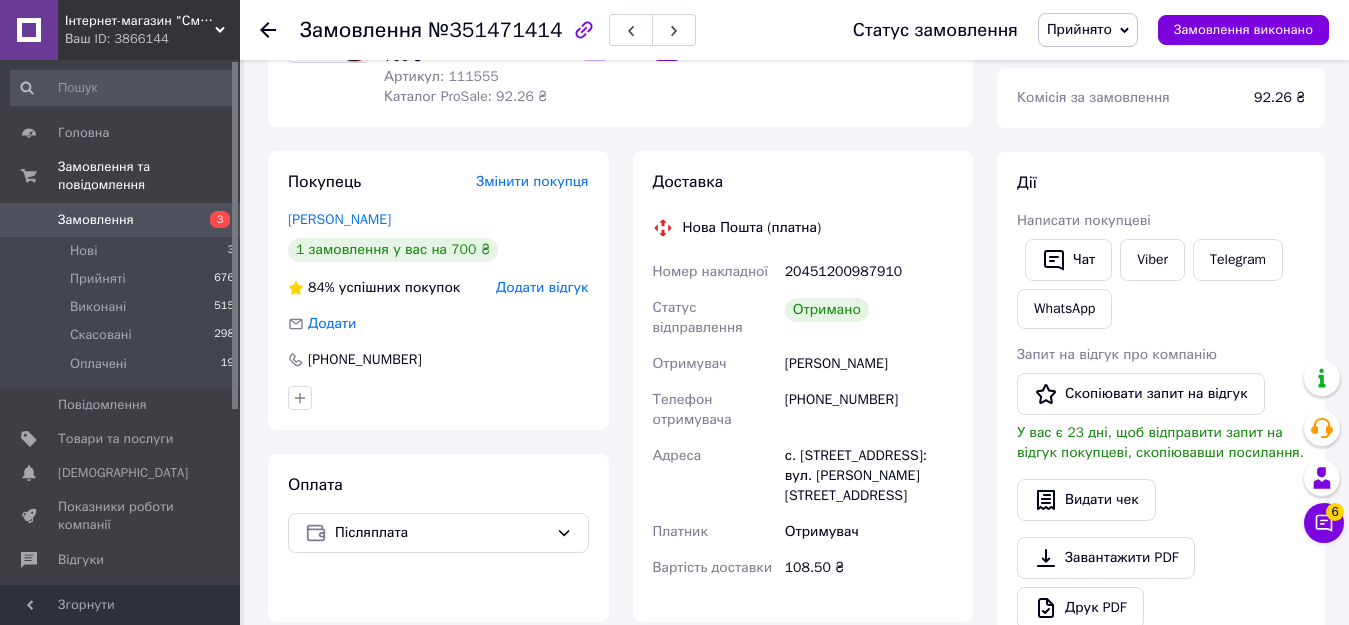 click on "3" at bounding box center (212, 220) 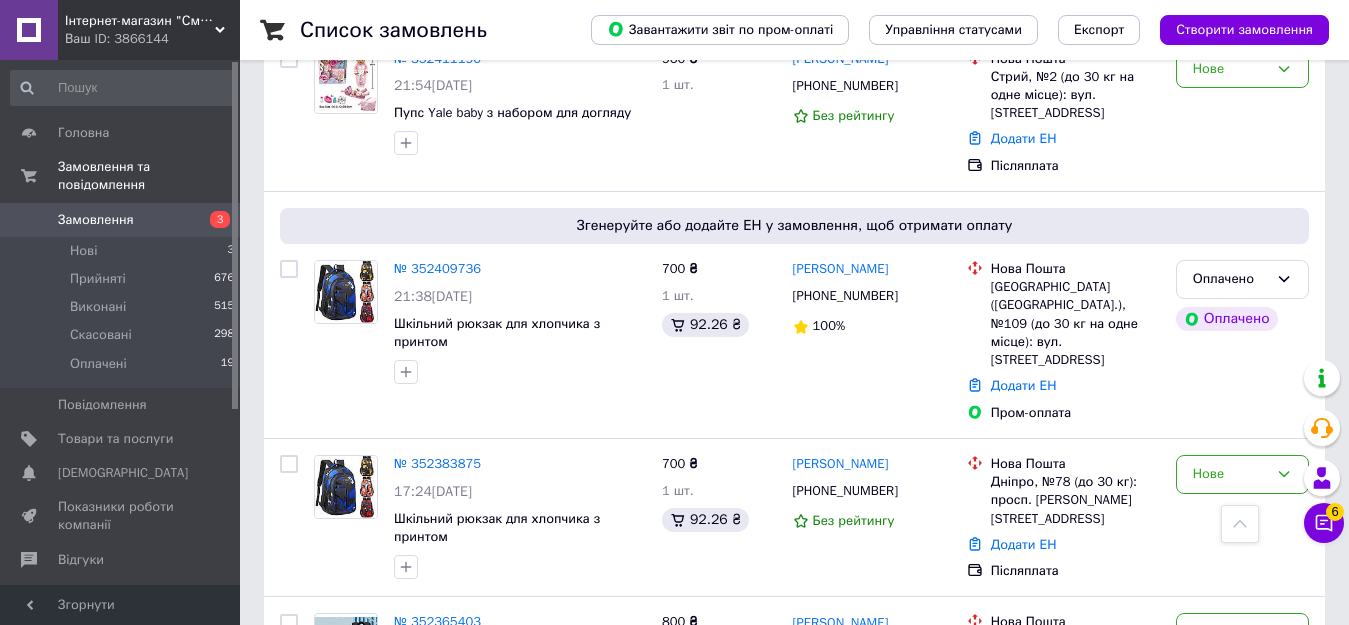 scroll, scrollTop: 833, scrollLeft: 0, axis: vertical 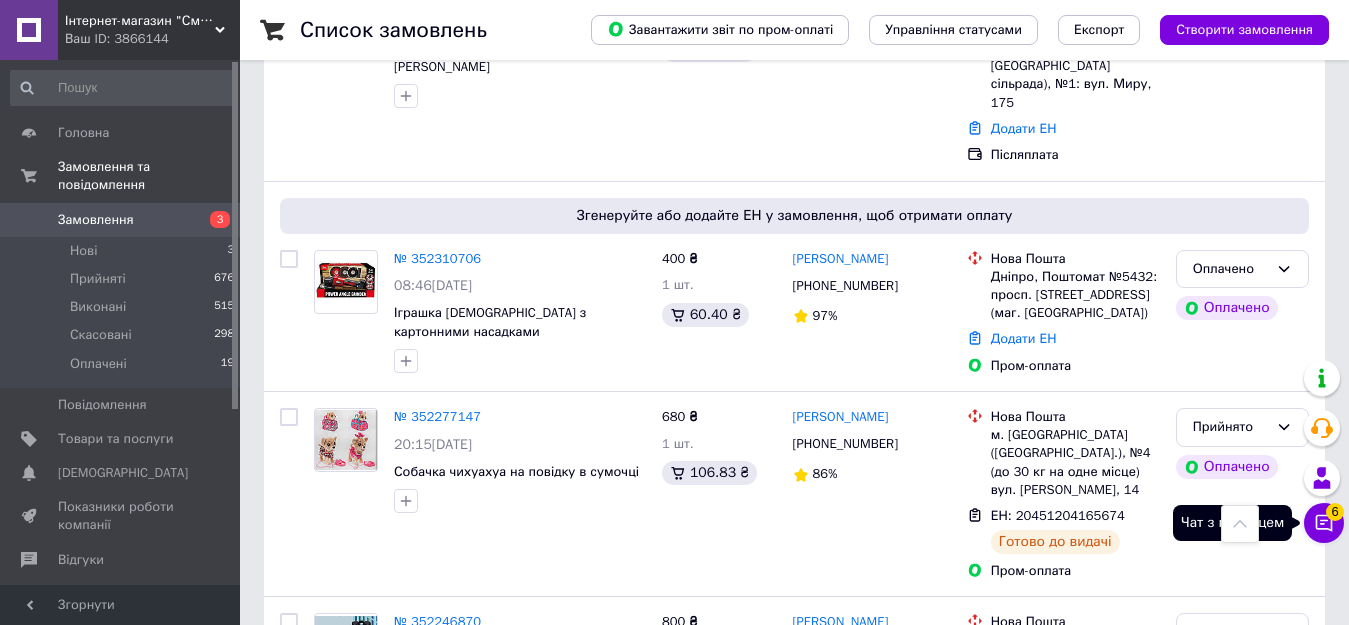 click 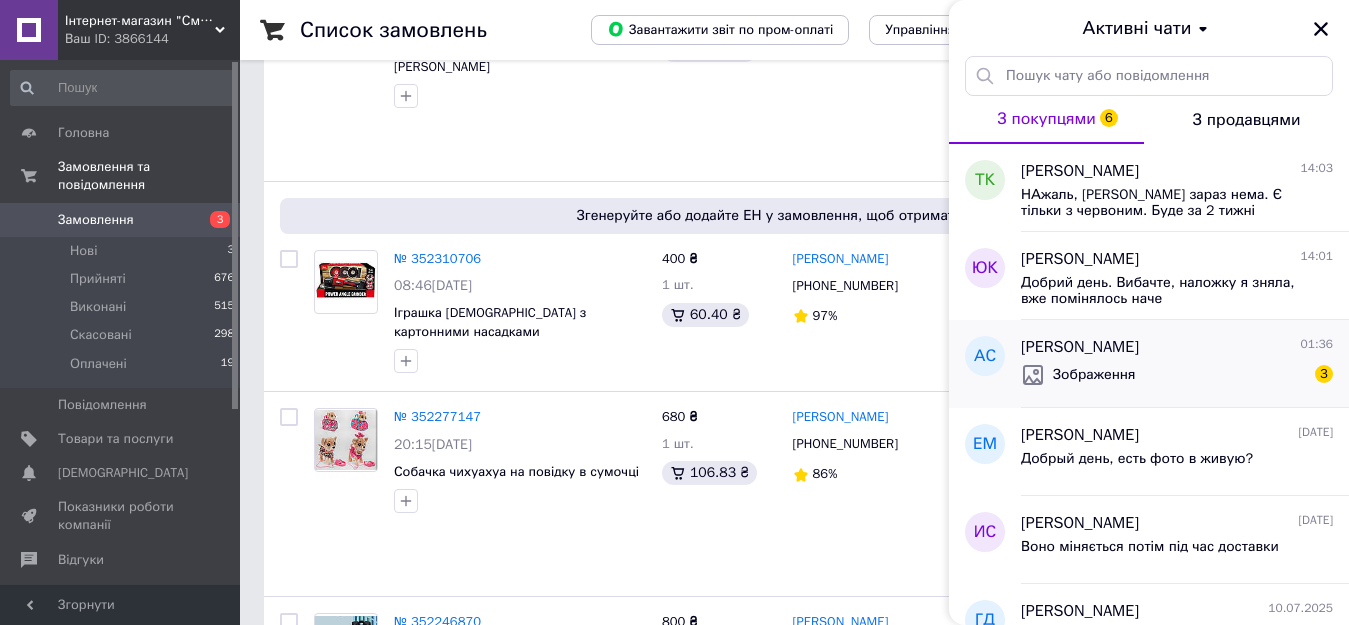 click on "Зображення" at bounding box center [1078, 377] 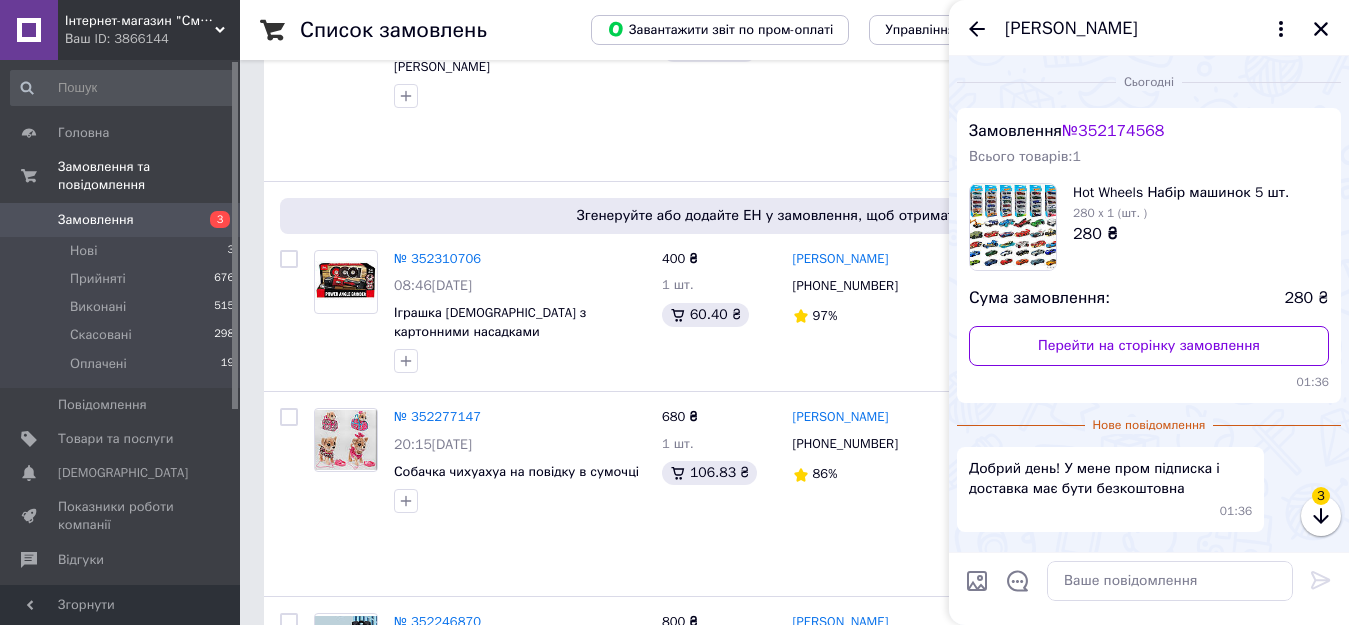 scroll, scrollTop: 245, scrollLeft: 0, axis: vertical 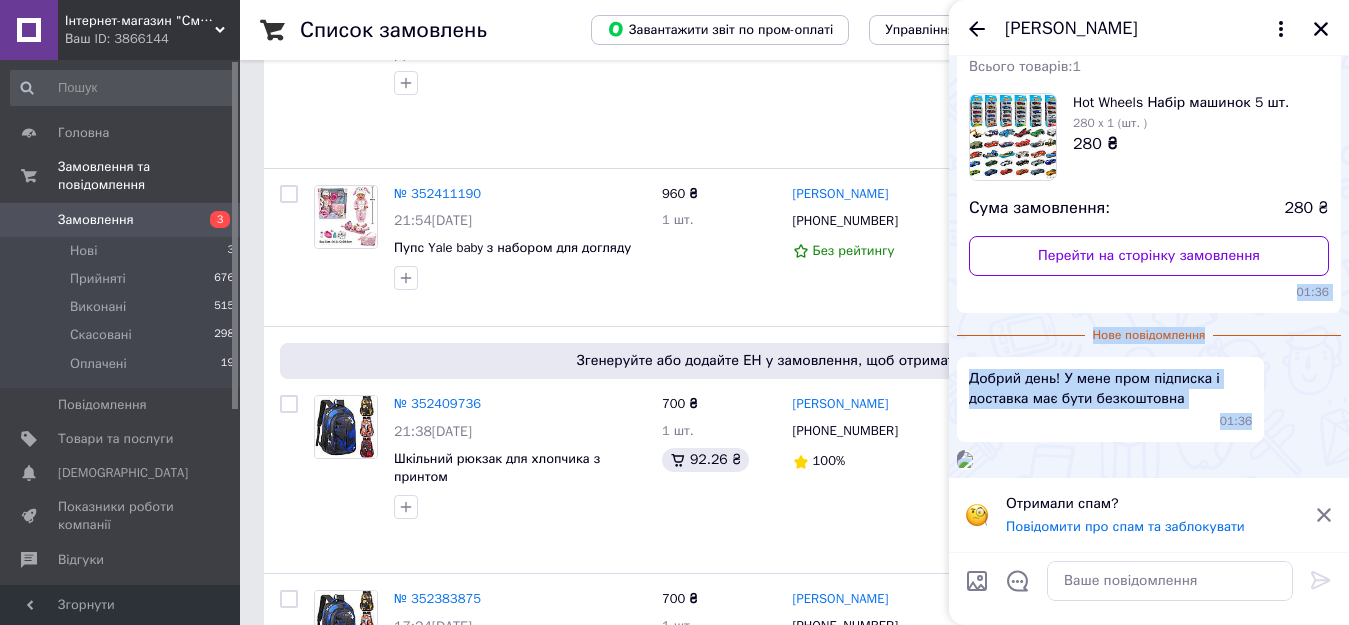 drag, startPoint x: 1191, startPoint y: 133, endPoint x: 1144, endPoint y: 356, distance: 227.8991 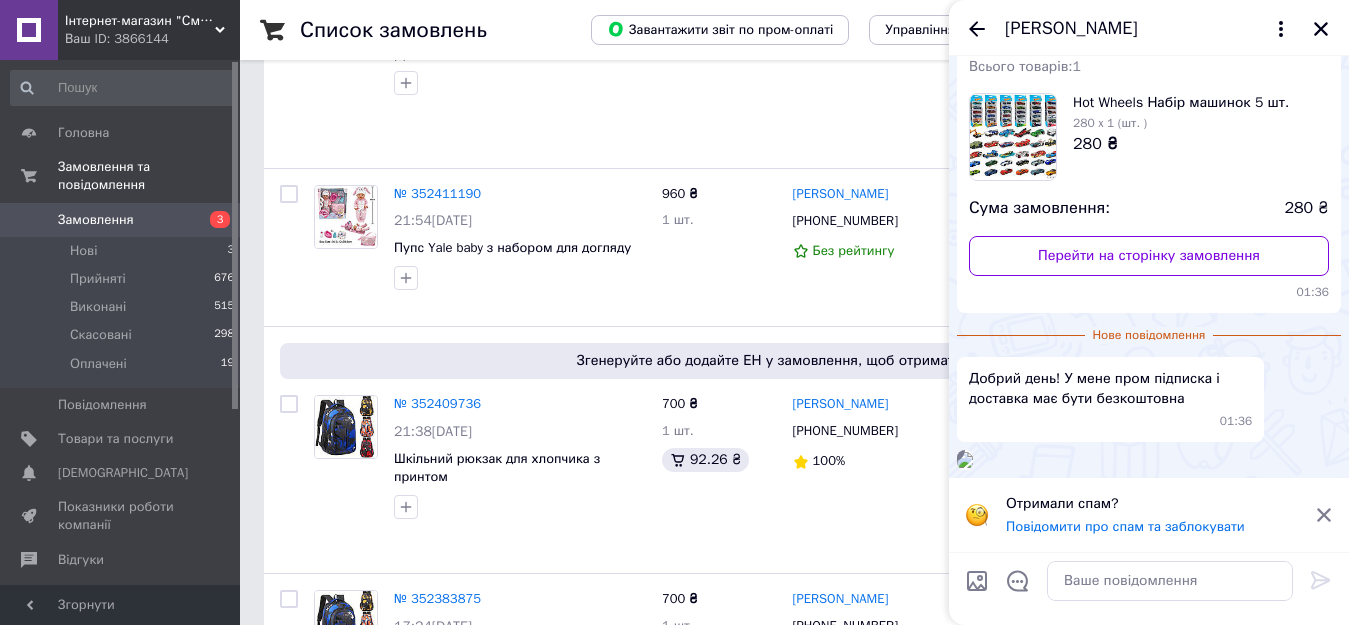 scroll, scrollTop: 0, scrollLeft: 0, axis: both 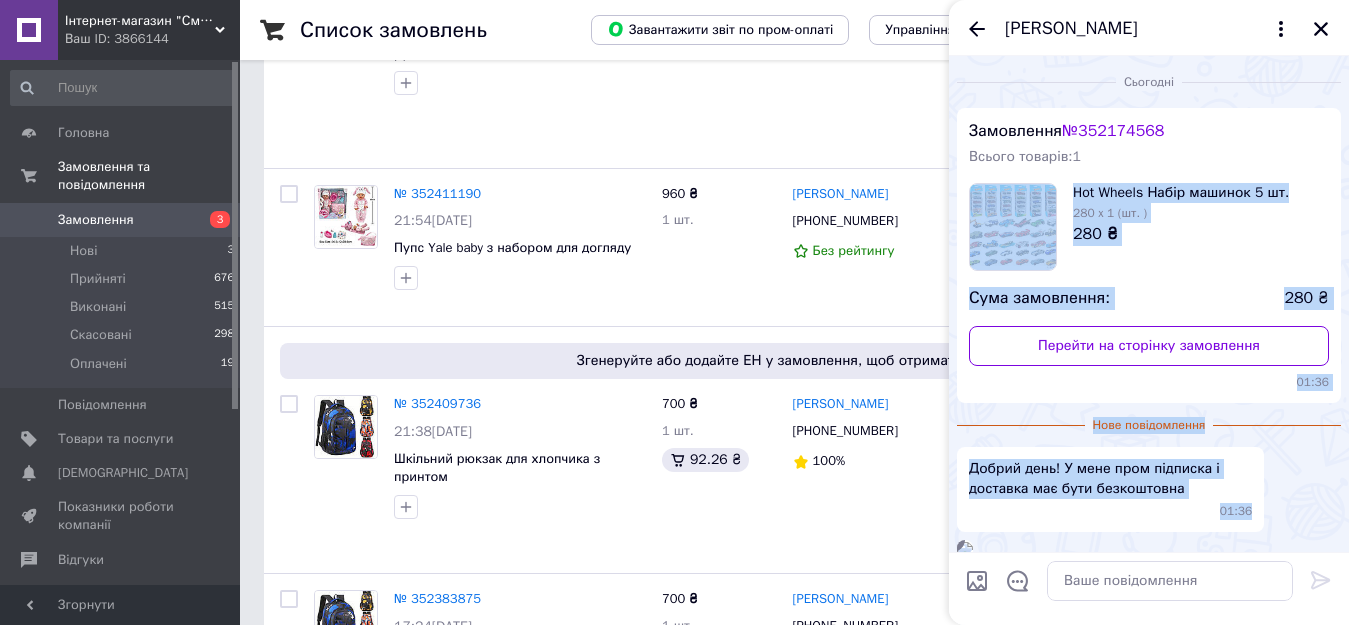 drag, startPoint x: 1233, startPoint y: 351, endPoint x: 1002, endPoint y: 225, distance: 263.12924 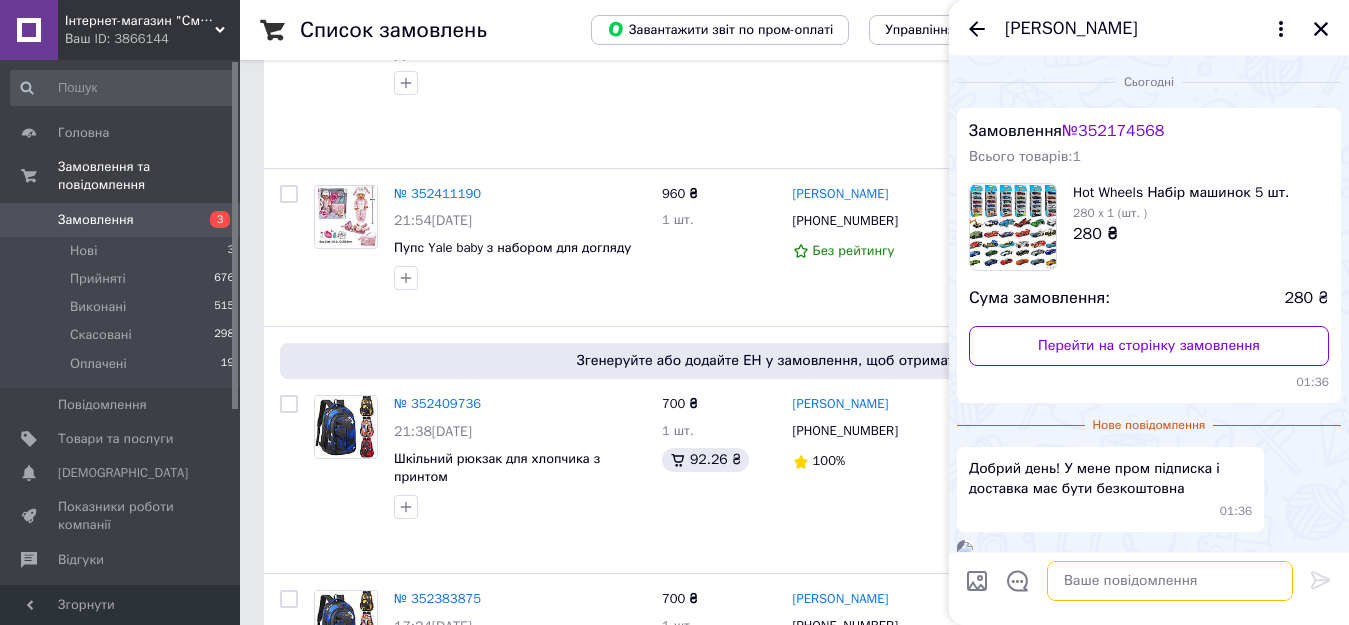 click at bounding box center (1170, 581) 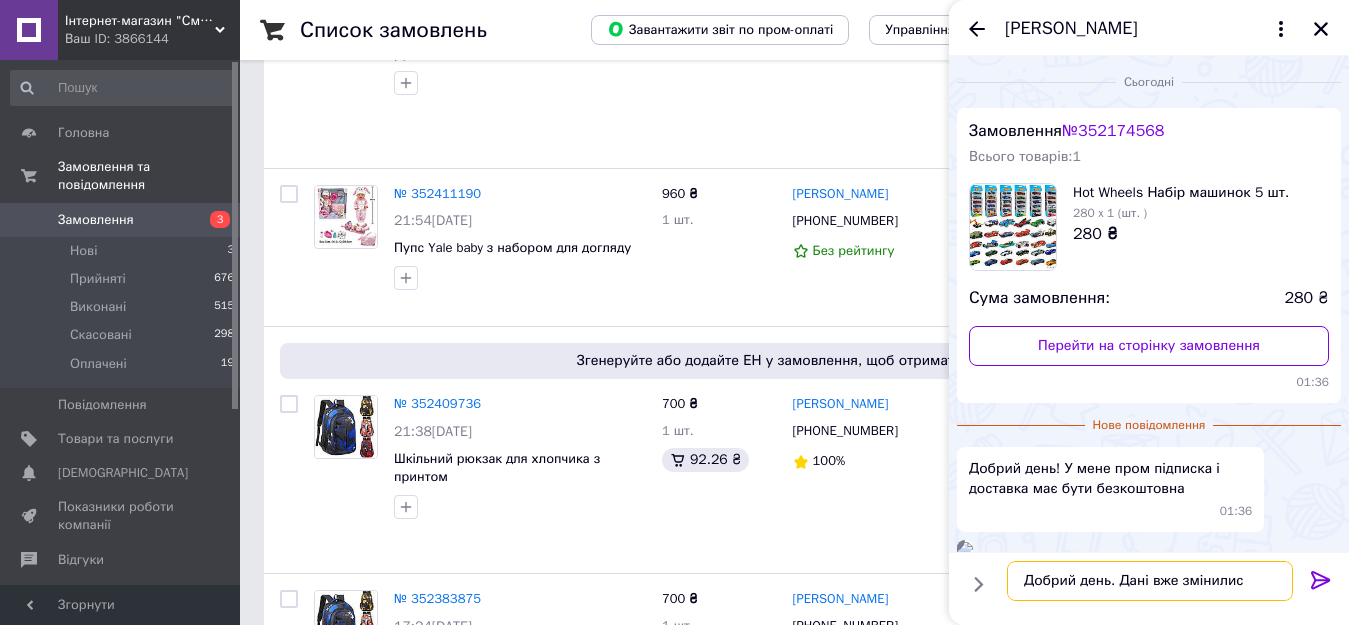 type on "Добрий день. Дані вже змінились" 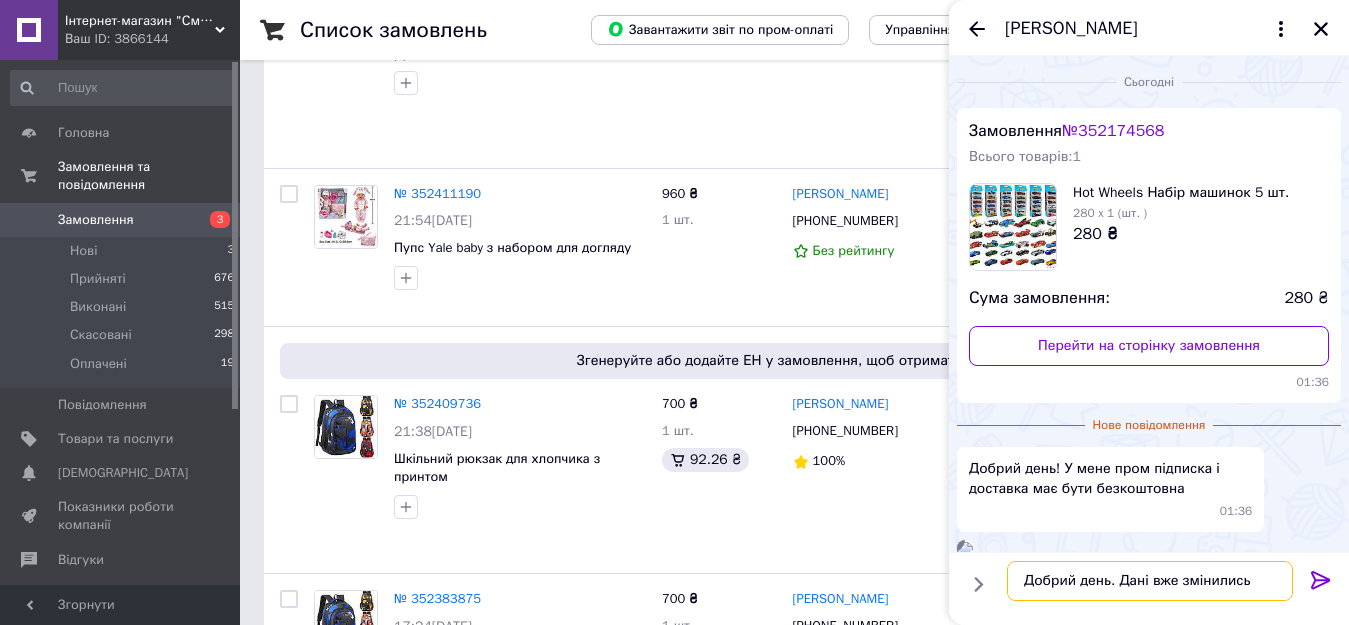 type 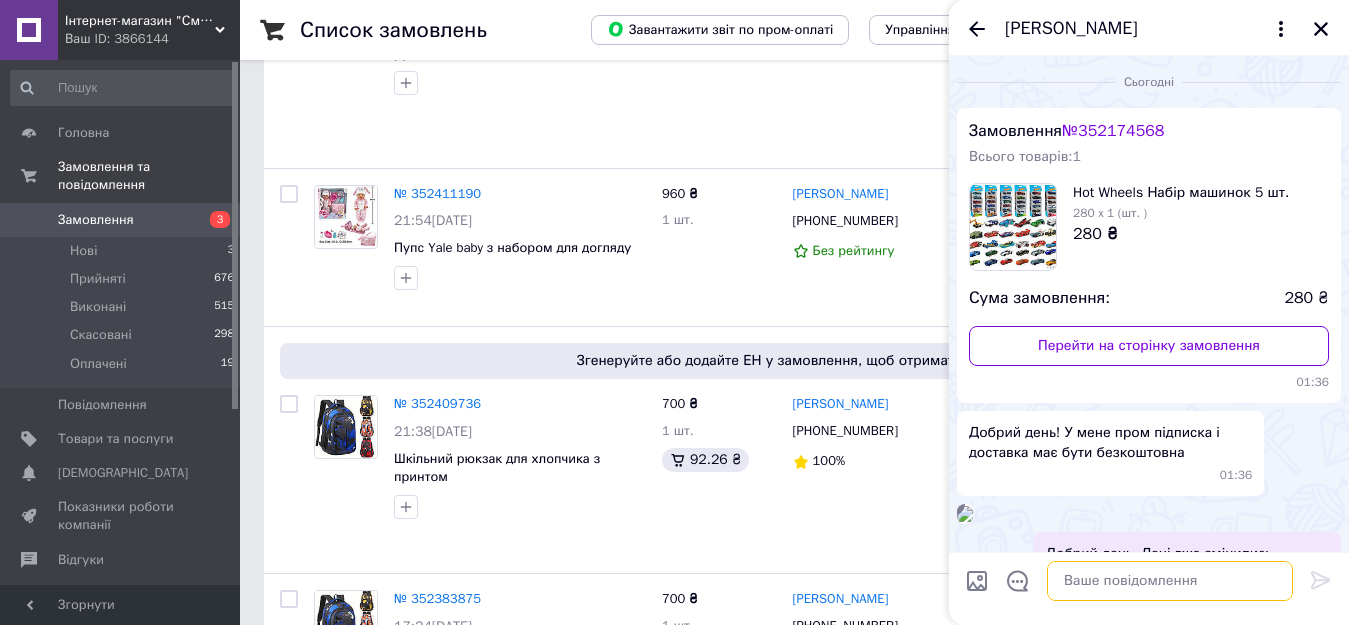 scroll, scrollTop: 313, scrollLeft: 0, axis: vertical 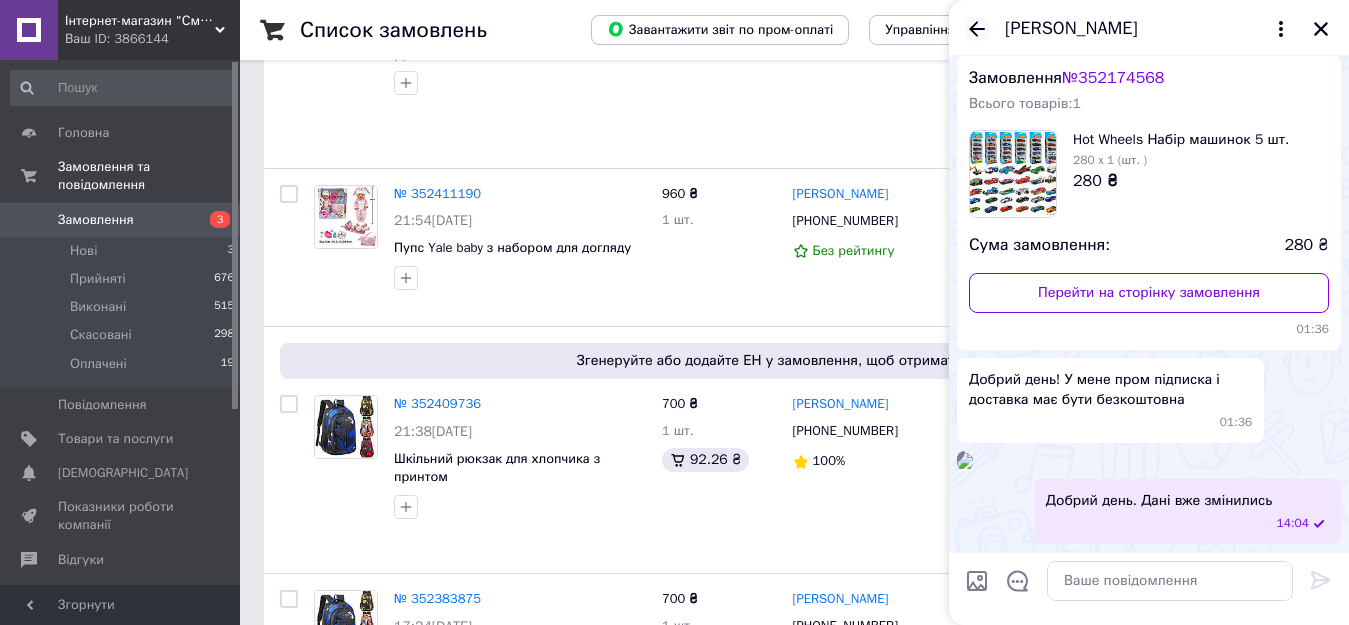 click 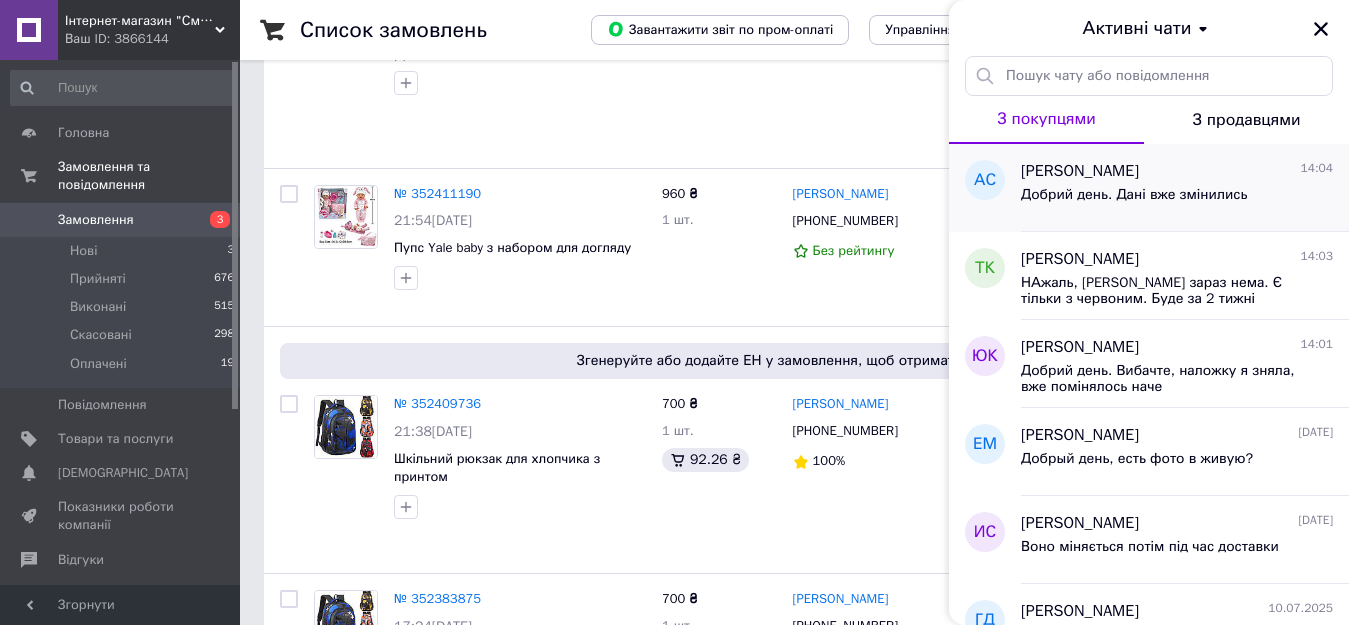 click on "[PERSON_NAME] 14:04 Добрий день. Дані вже змінились" at bounding box center (1185, 188) 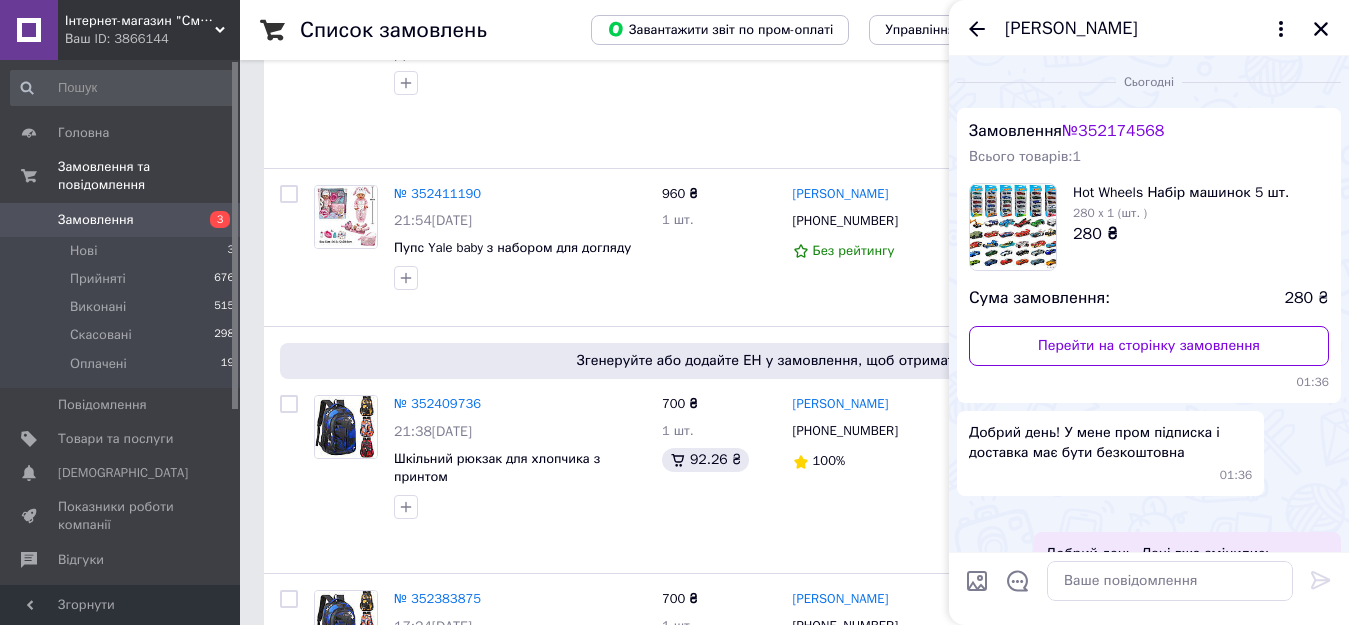 scroll, scrollTop: 189, scrollLeft: 0, axis: vertical 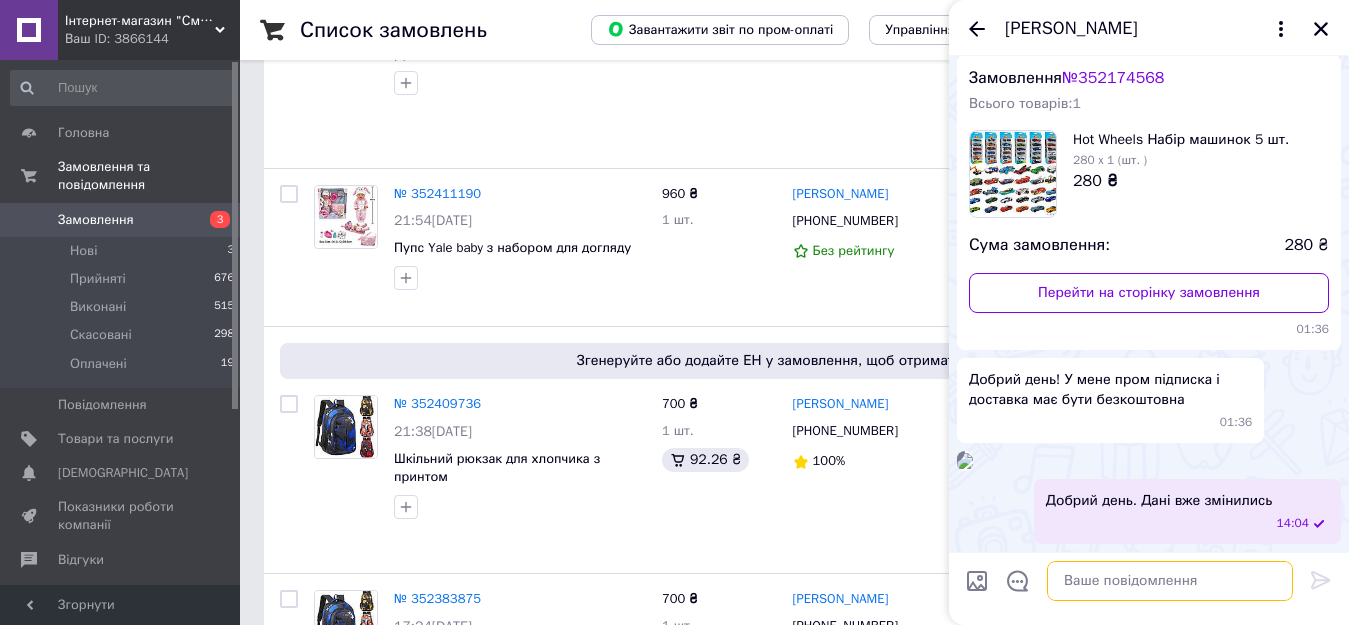 click at bounding box center [1170, 581] 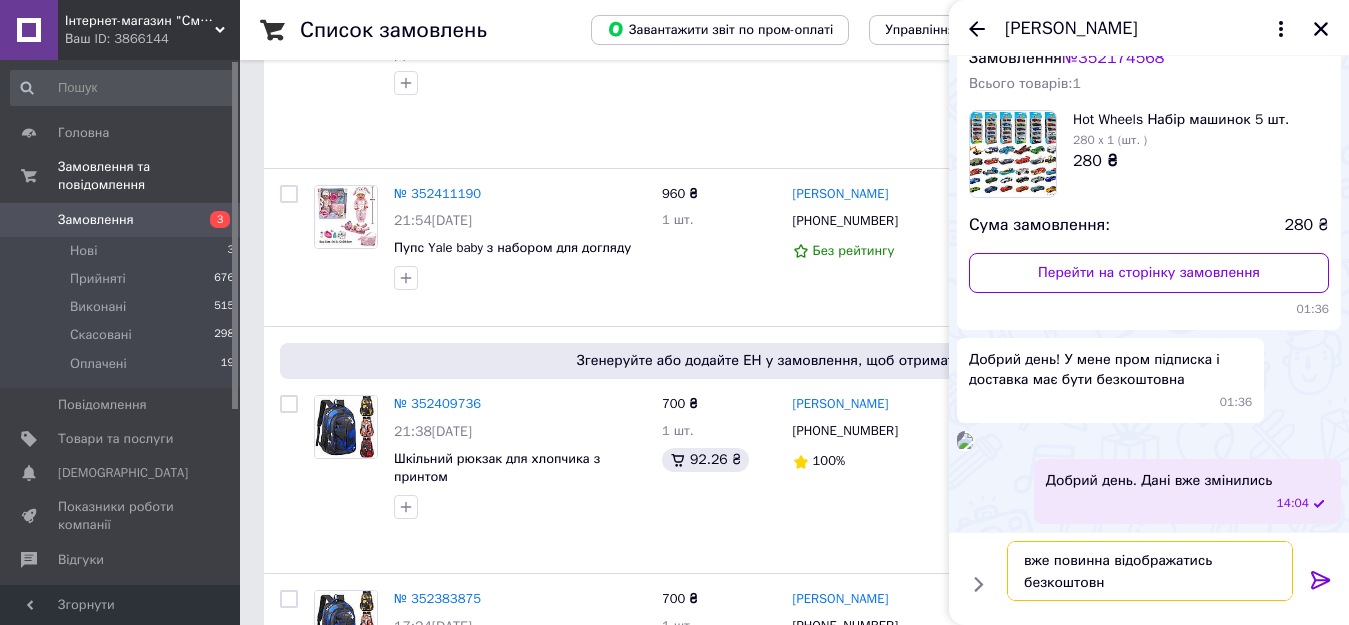 type on "вже повинна відображатись безкоштовна" 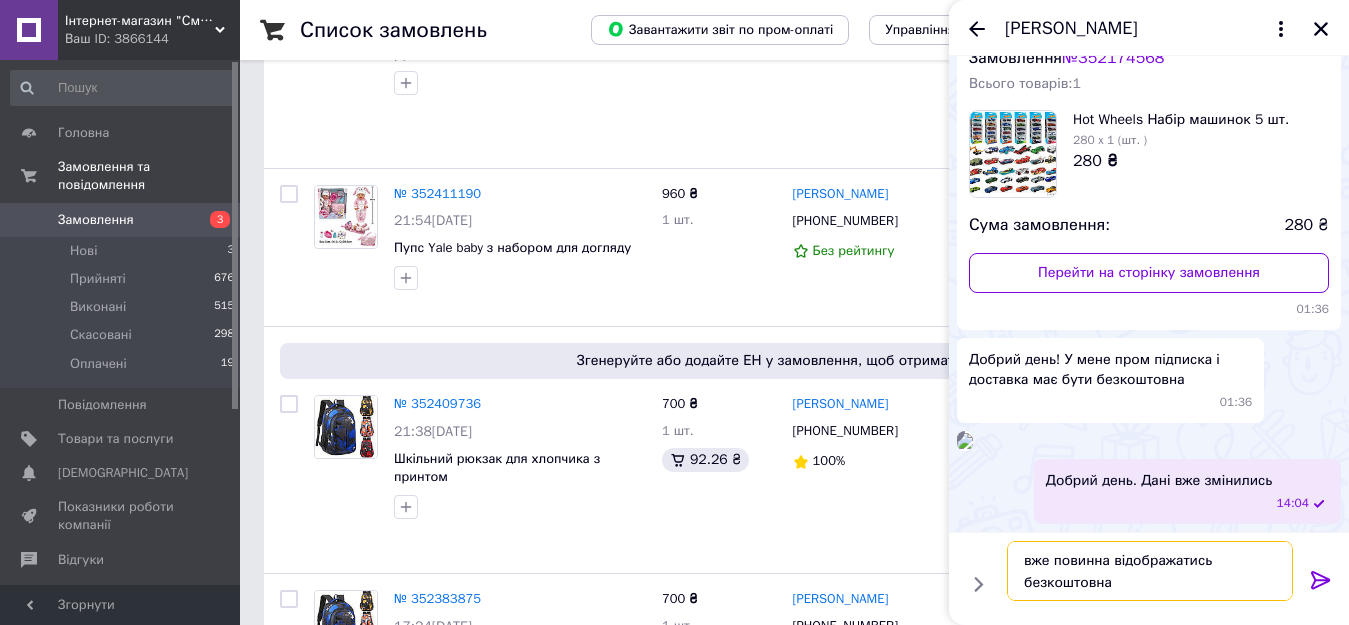 type 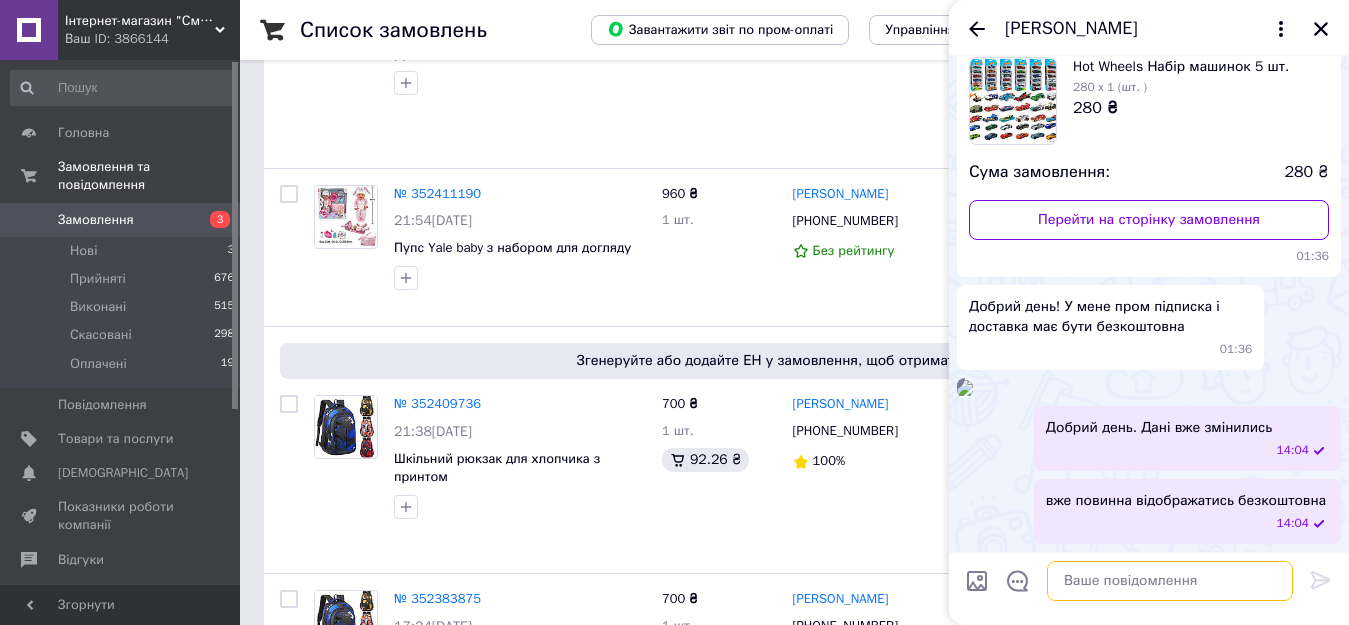scroll, scrollTop: 386, scrollLeft: 0, axis: vertical 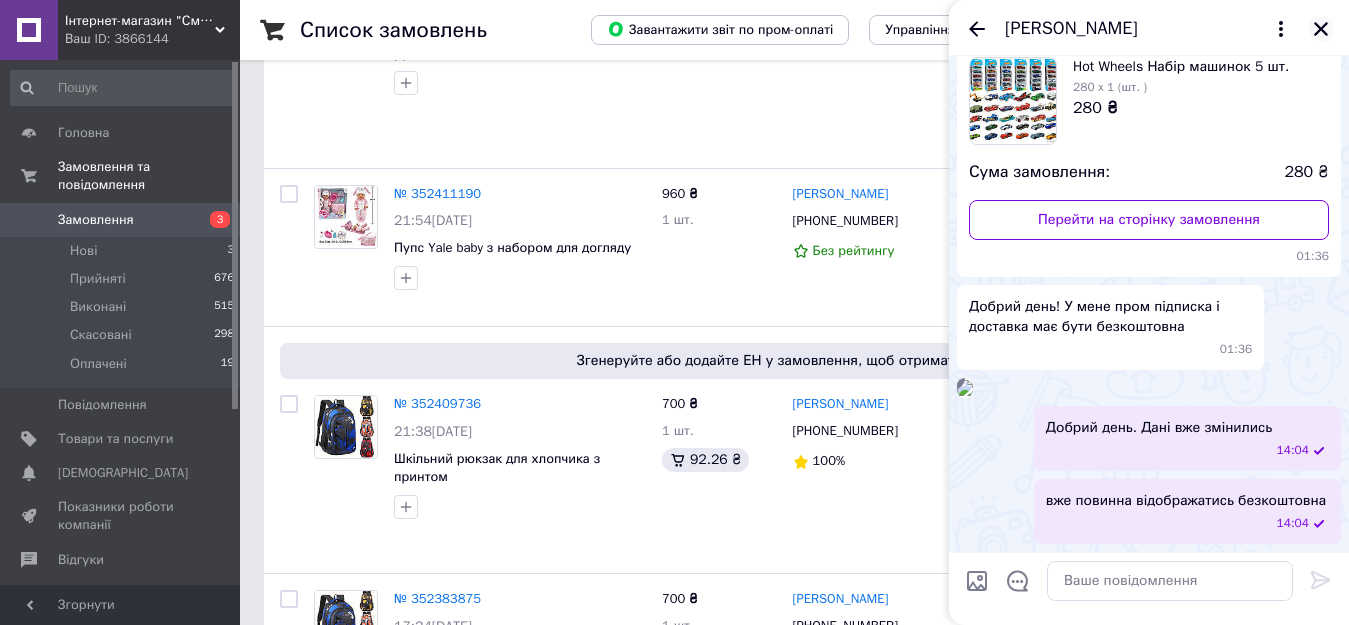 click 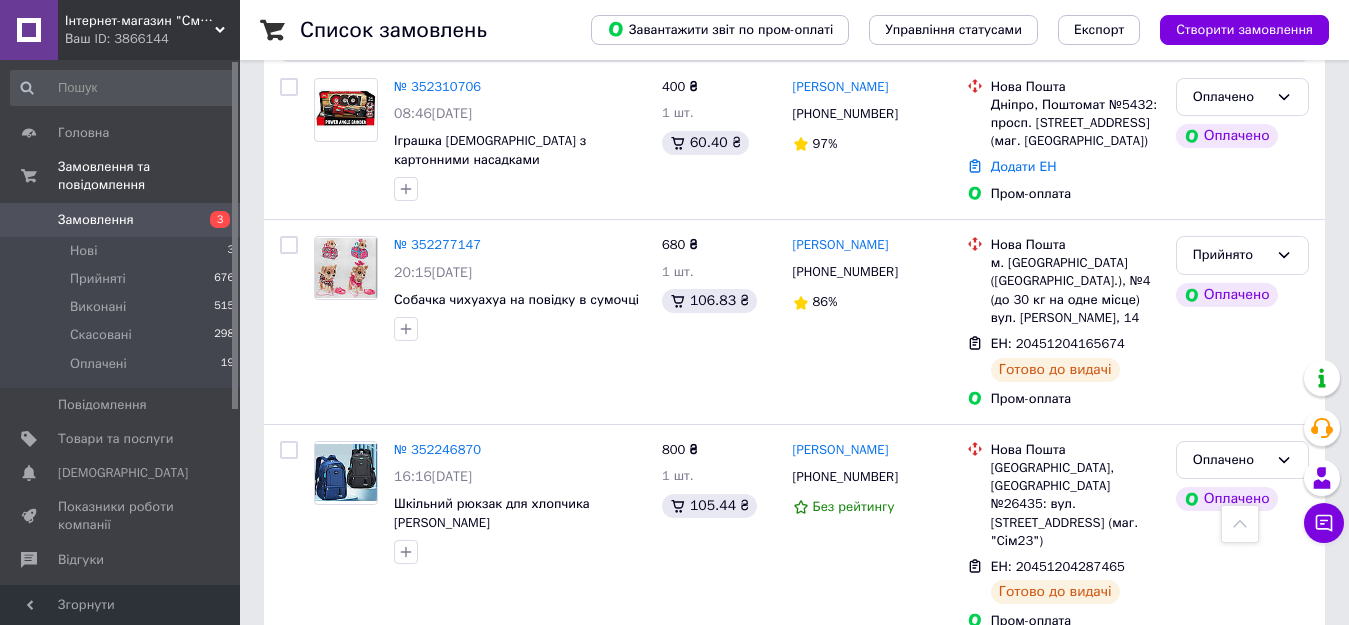 scroll, scrollTop: 1612, scrollLeft: 0, axis: vertical 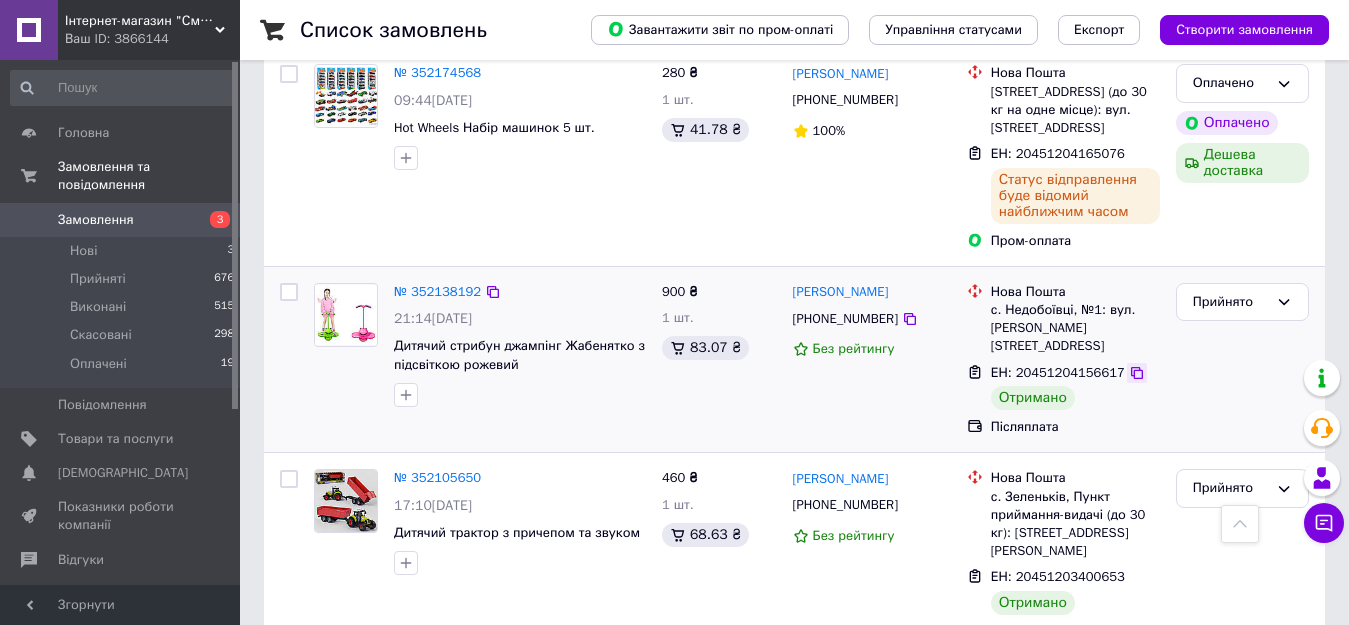 click 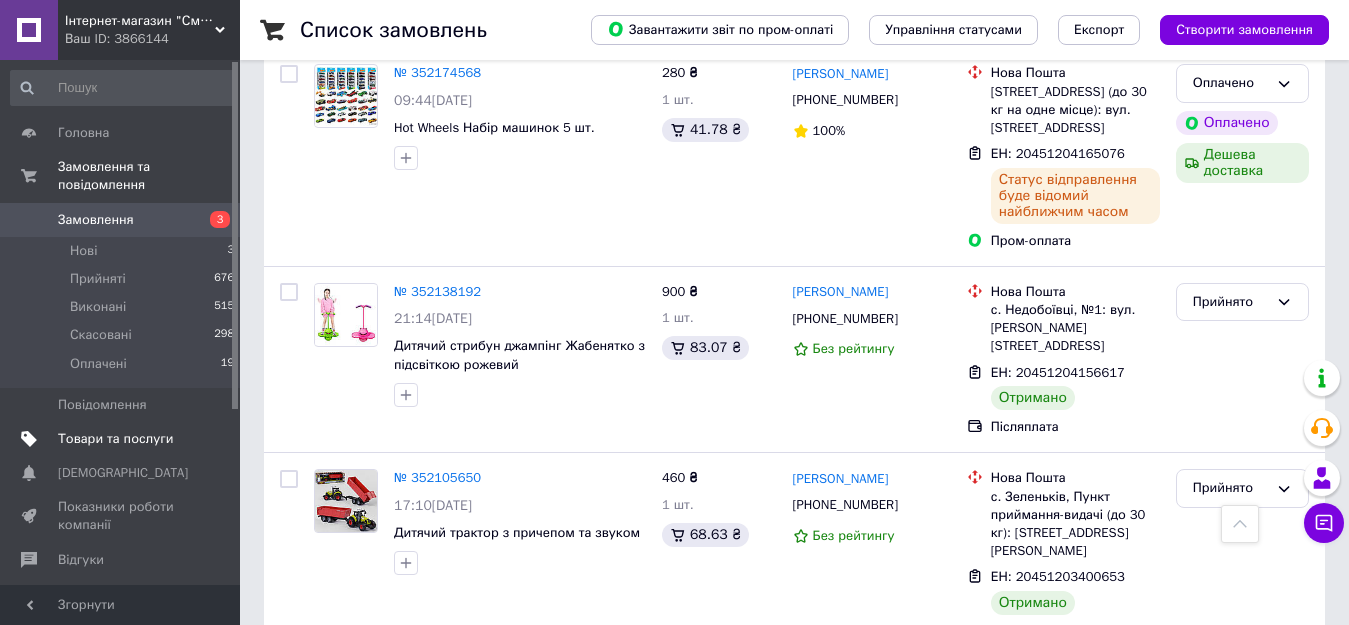 click on "Товари та послуги" at bounding box center [121, 439] 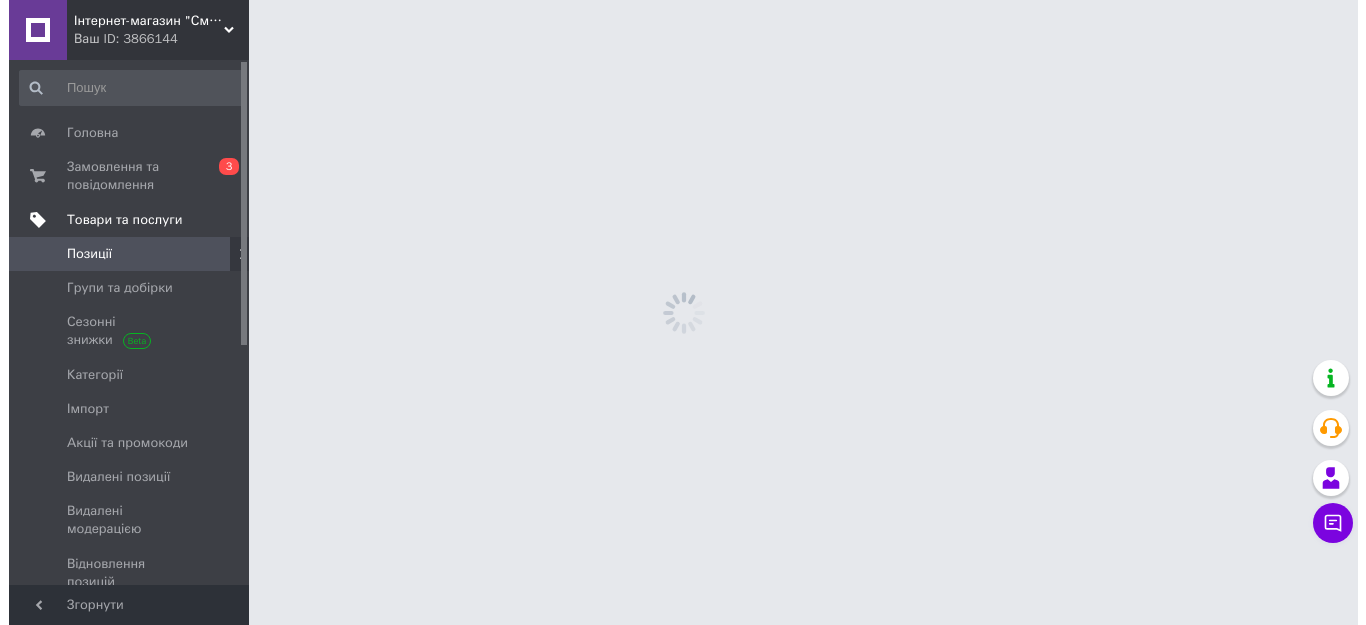 scroll, scrollTop: 0, scrollLeft: 0, axis: both 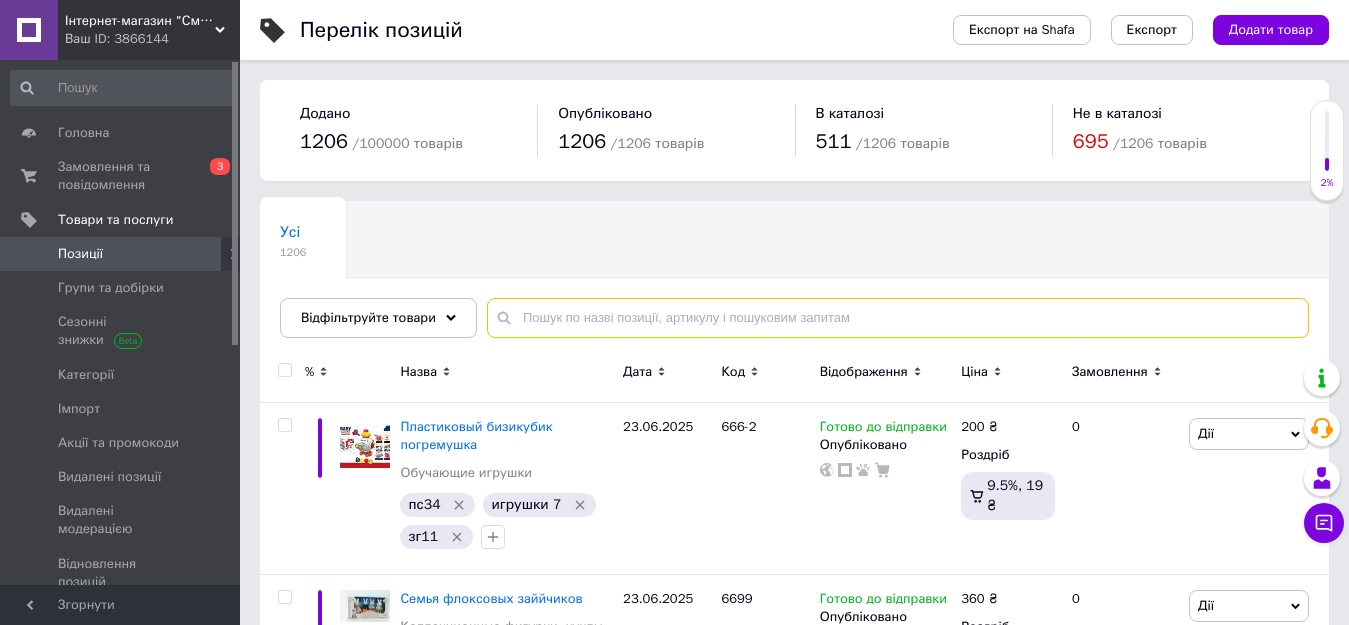 click at bounding box center (898, 318) 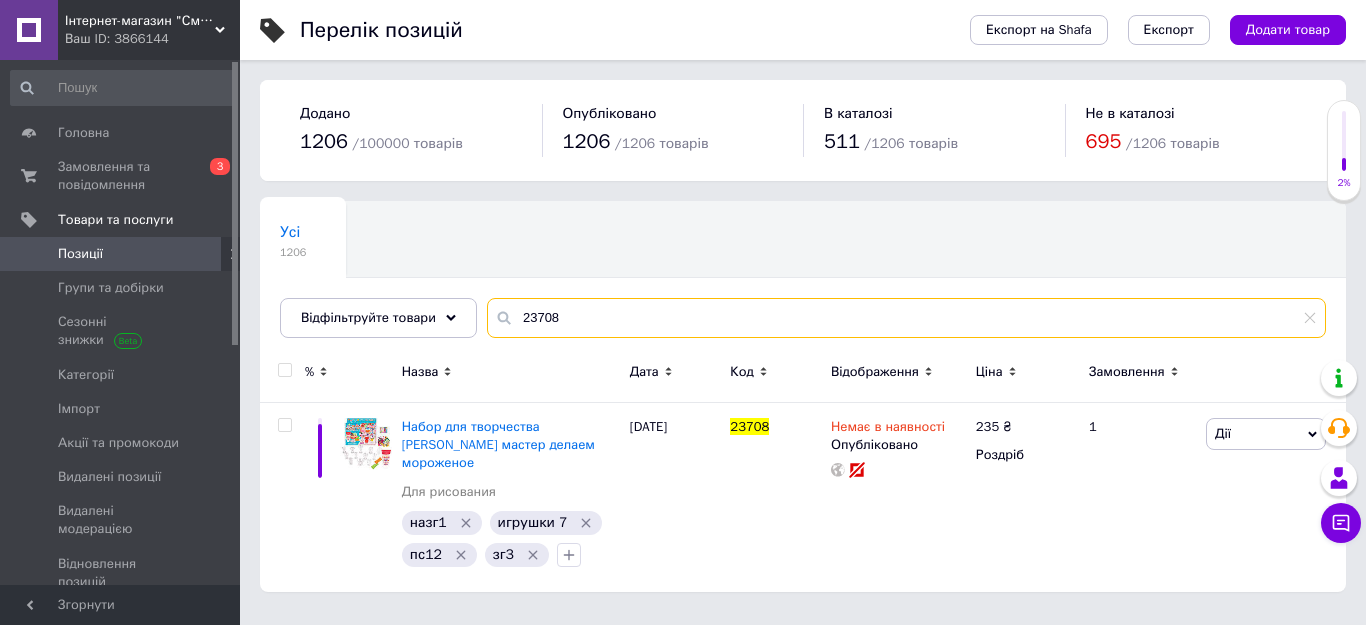 type on "23708" 